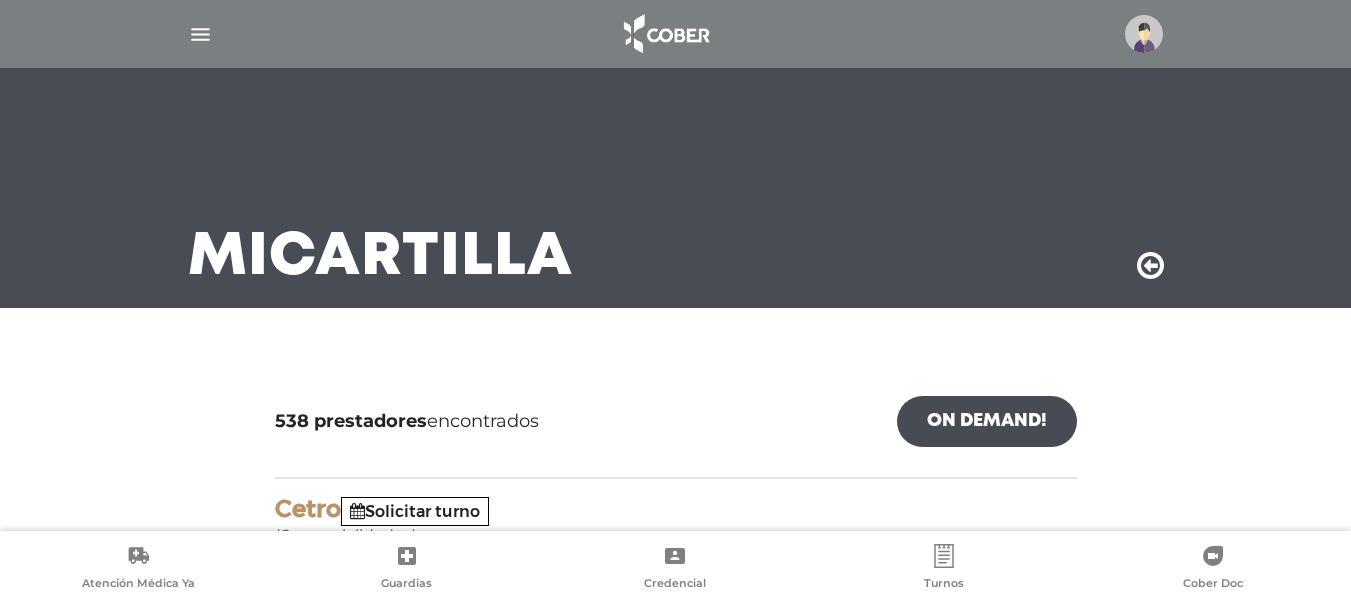 scroll, scrollTop: 0, scrollLeft: 0, axis: both 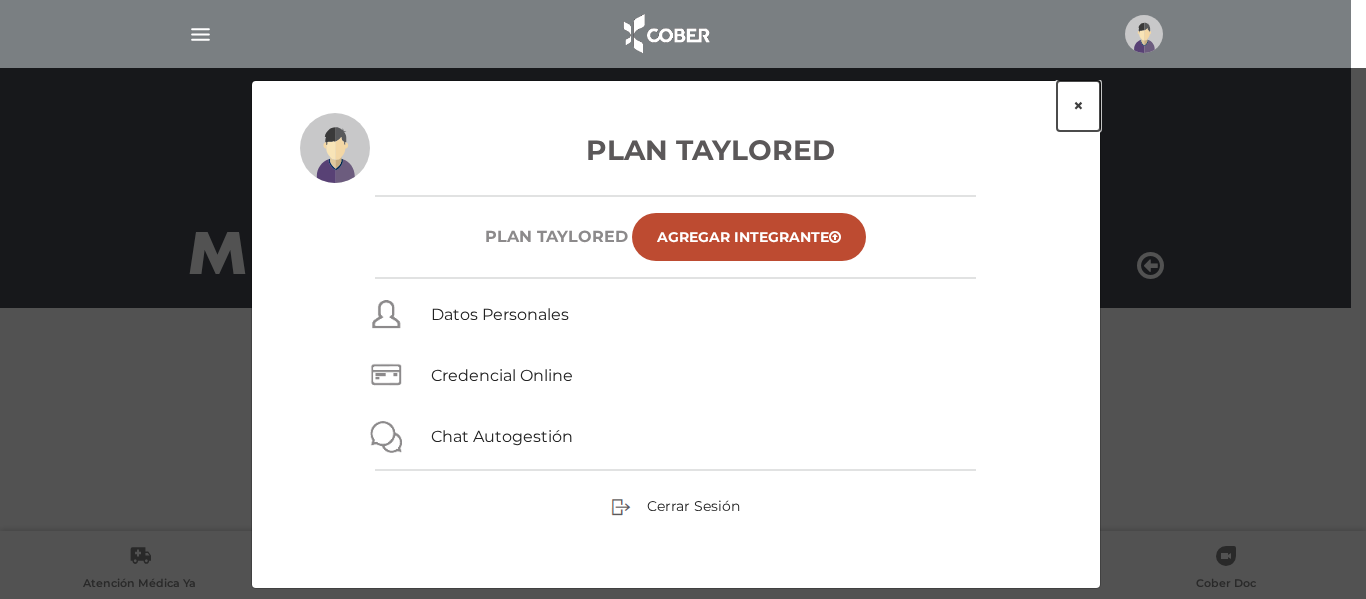 click on "×" at bounding box center (1078, 106) 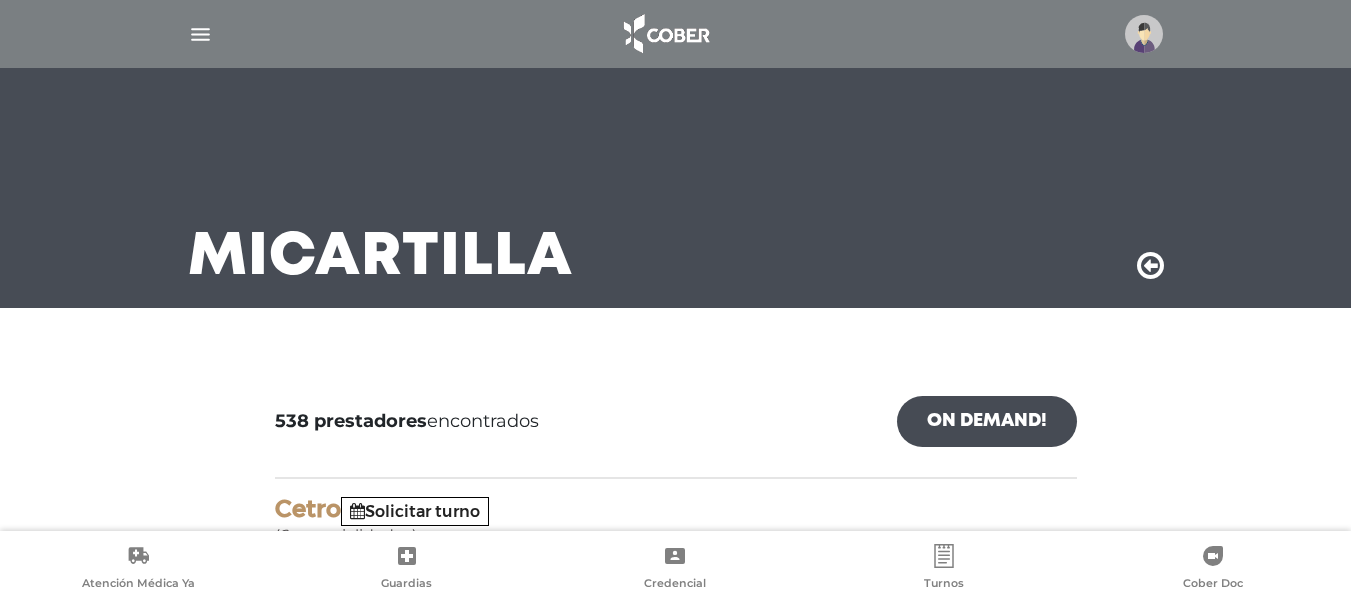 click at bounding box center (676, 34) 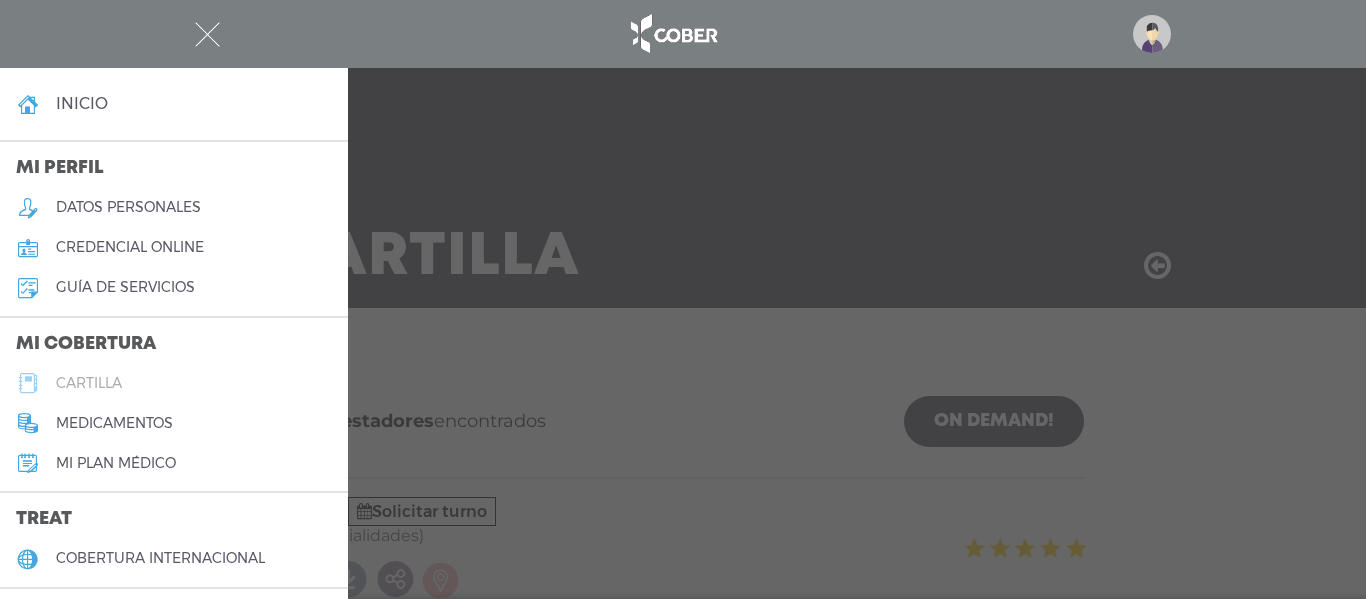 click on "cartilla" at bounding box center (89, 383) 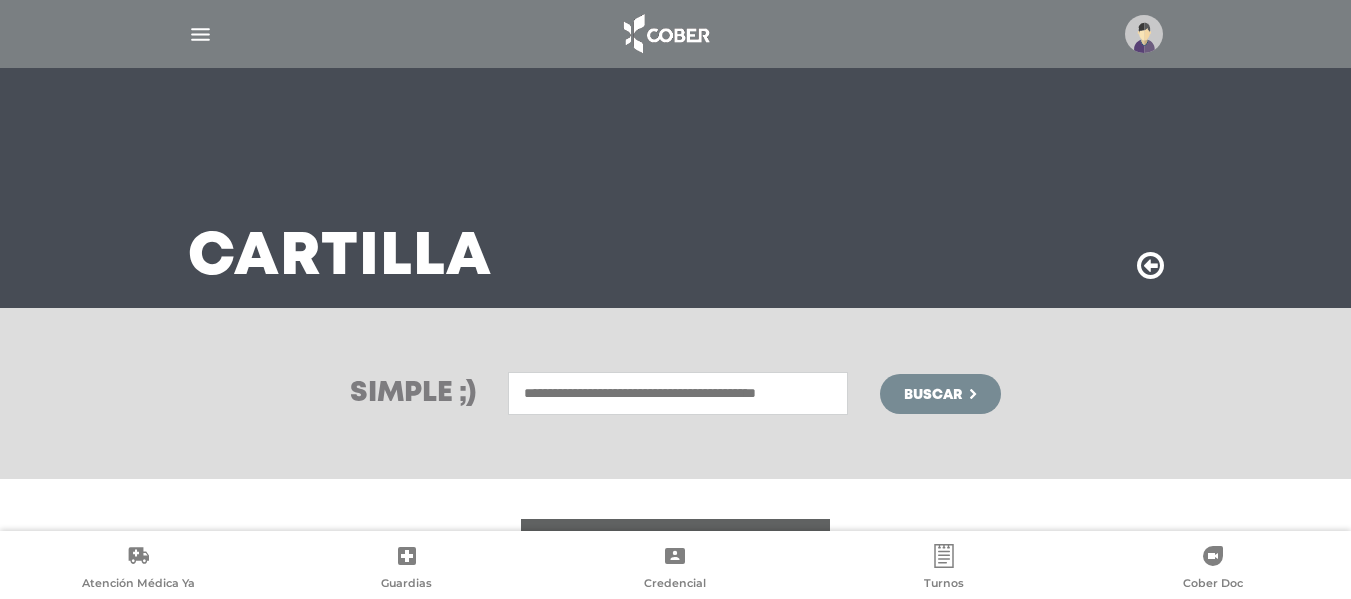 scroll, scrollTop: 0, scrollLeft: 0, axis: both 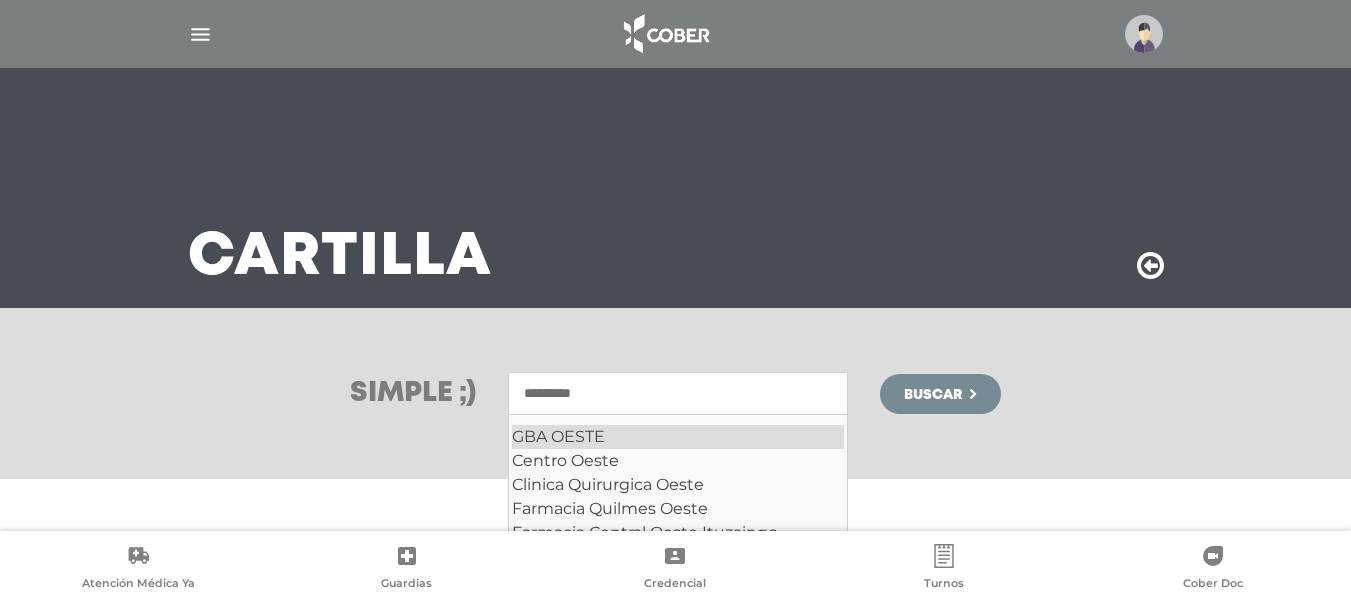click on "GBA OESTE" at bounding box center (678, 437) 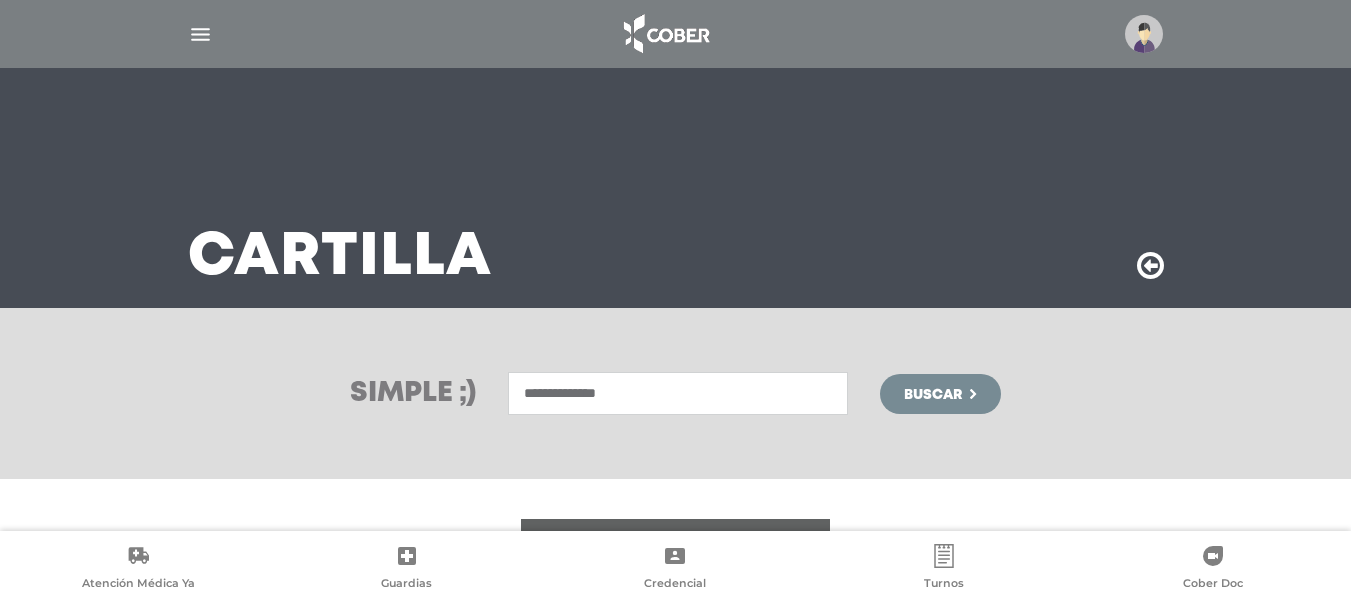 click on "**********" at bounding box center [678, 393] 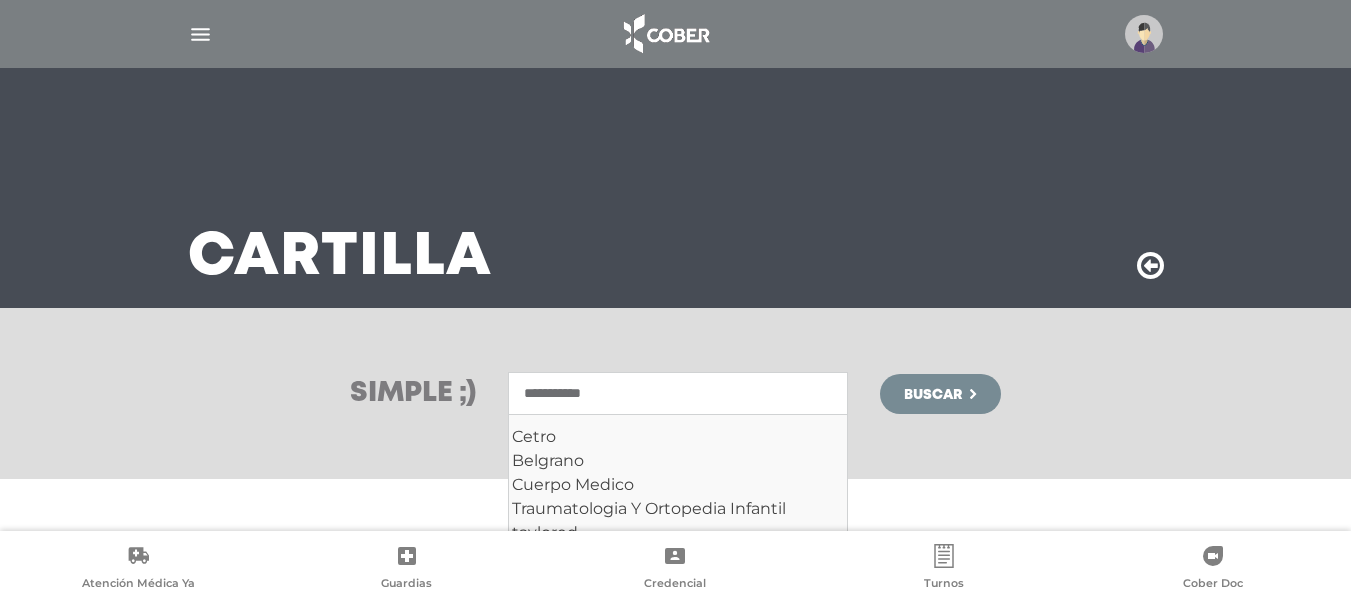 type on "*********" 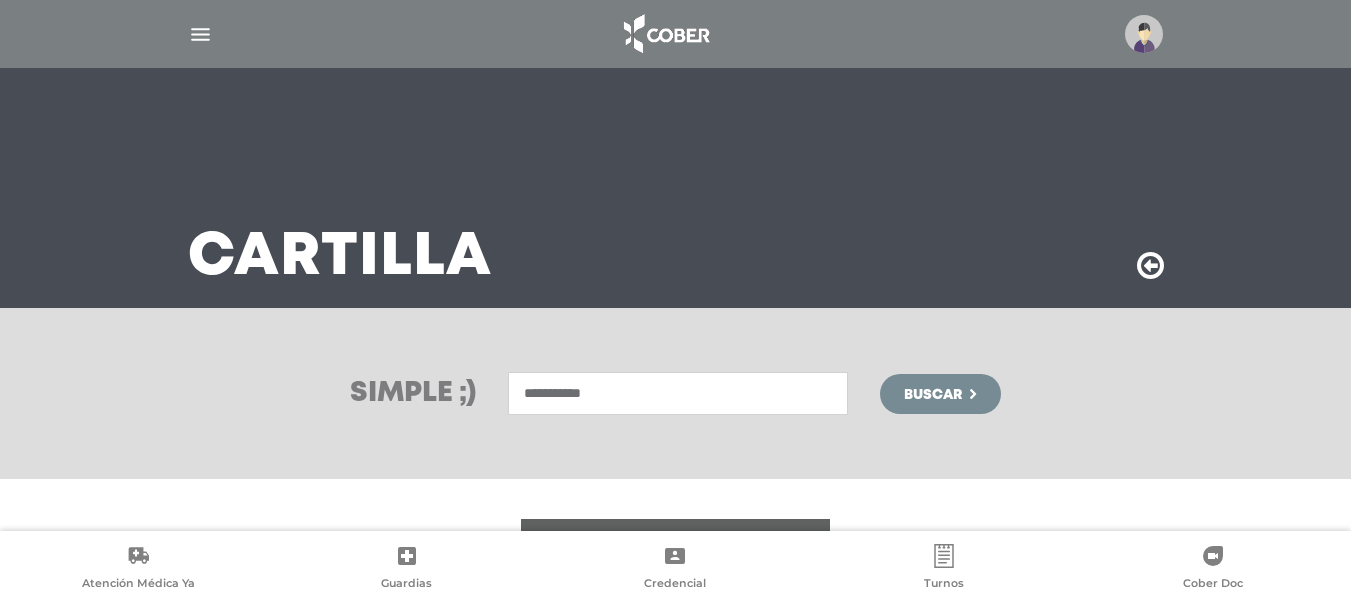 click on "Buscar" at bounding box center [940, 394] 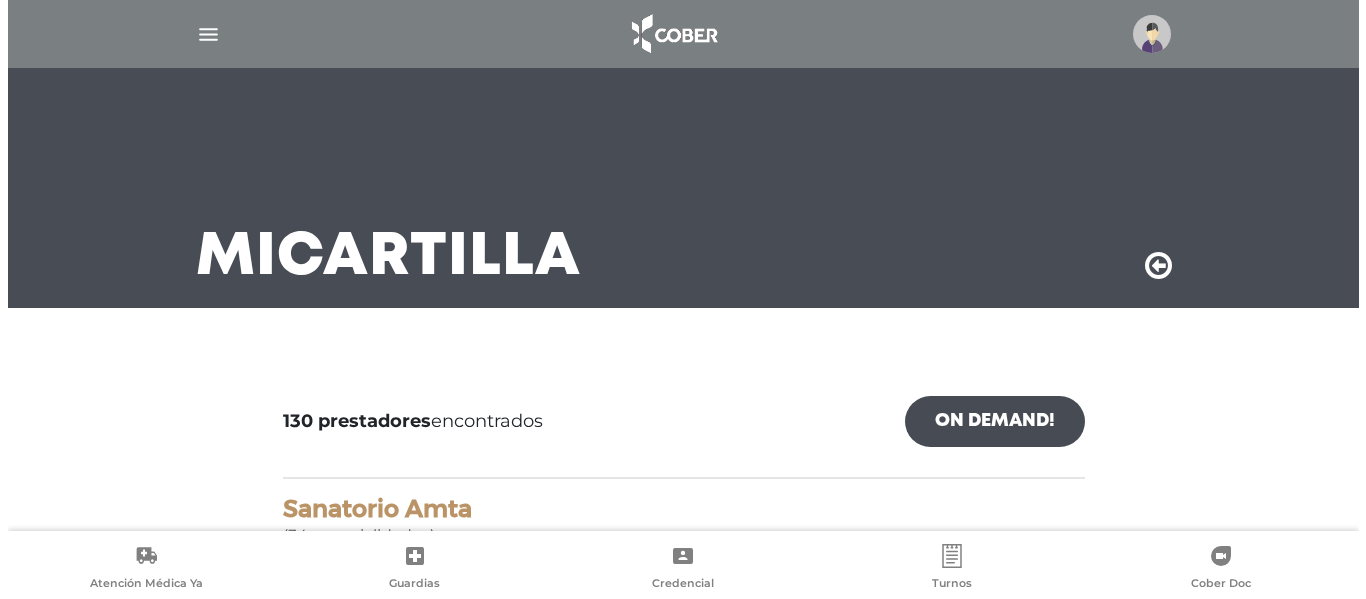 scroll, scrollTop: 0, scrollLeft: 0, axis: both 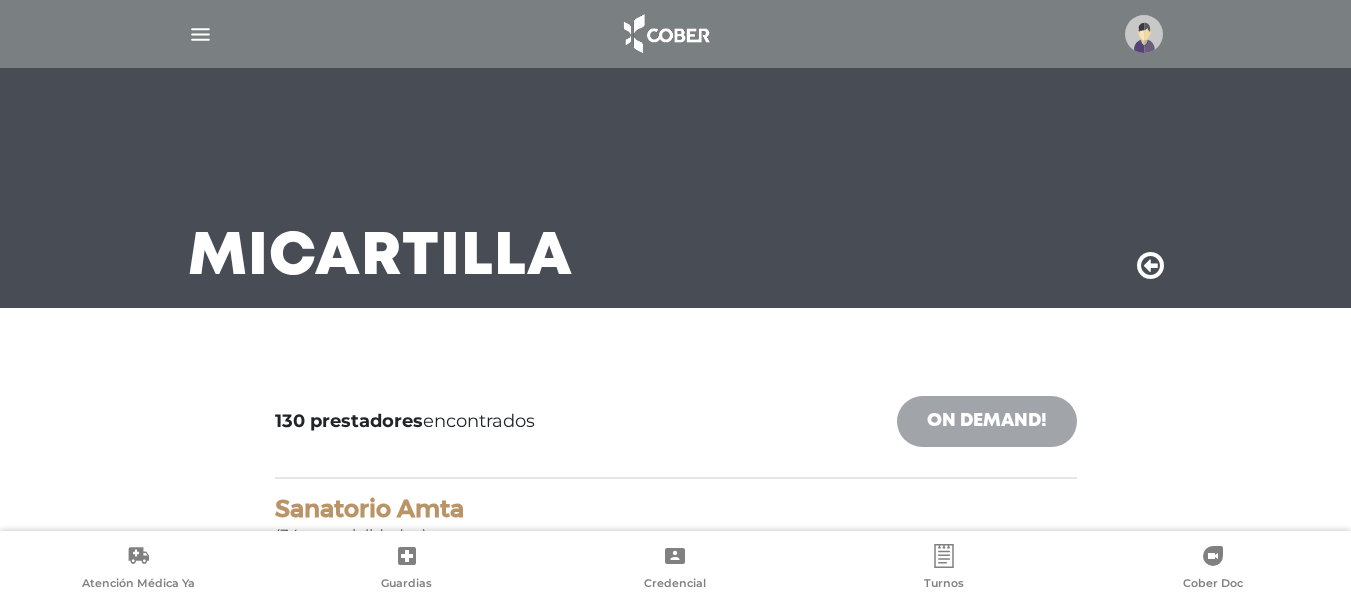 click on "On Demand!" at bounding box center [987, 421] 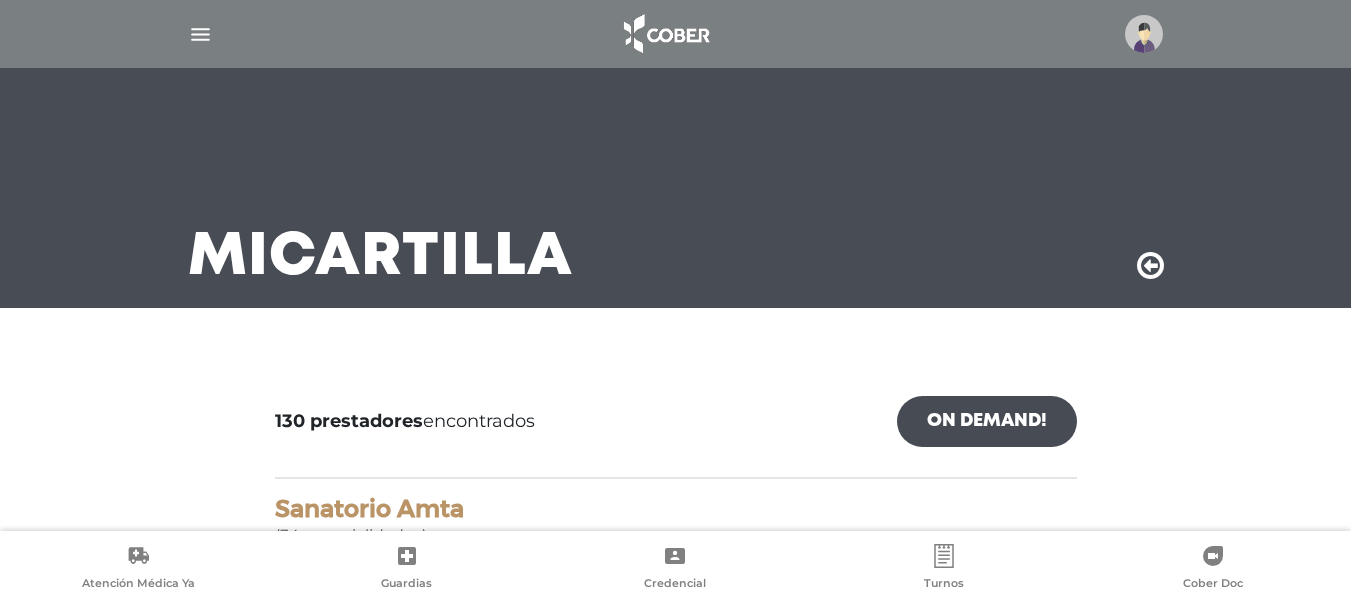 click at bounding box center (1144, 34) 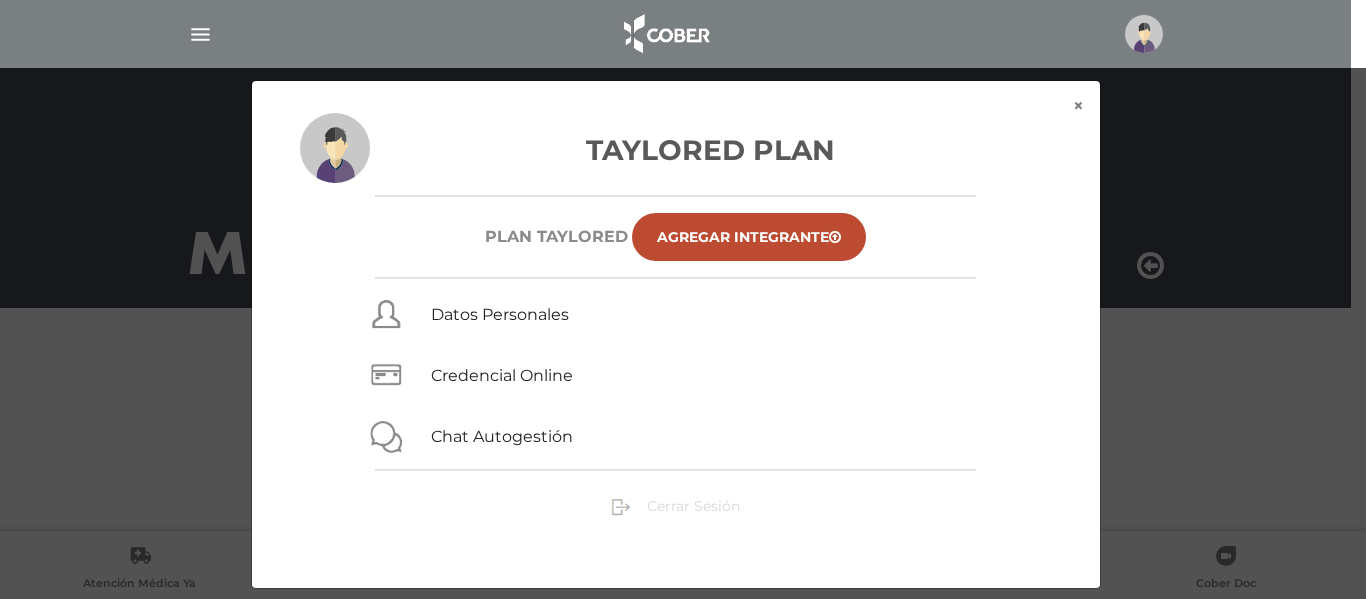 click on "Cerrar Sesión" at bounding box center [693, 506] 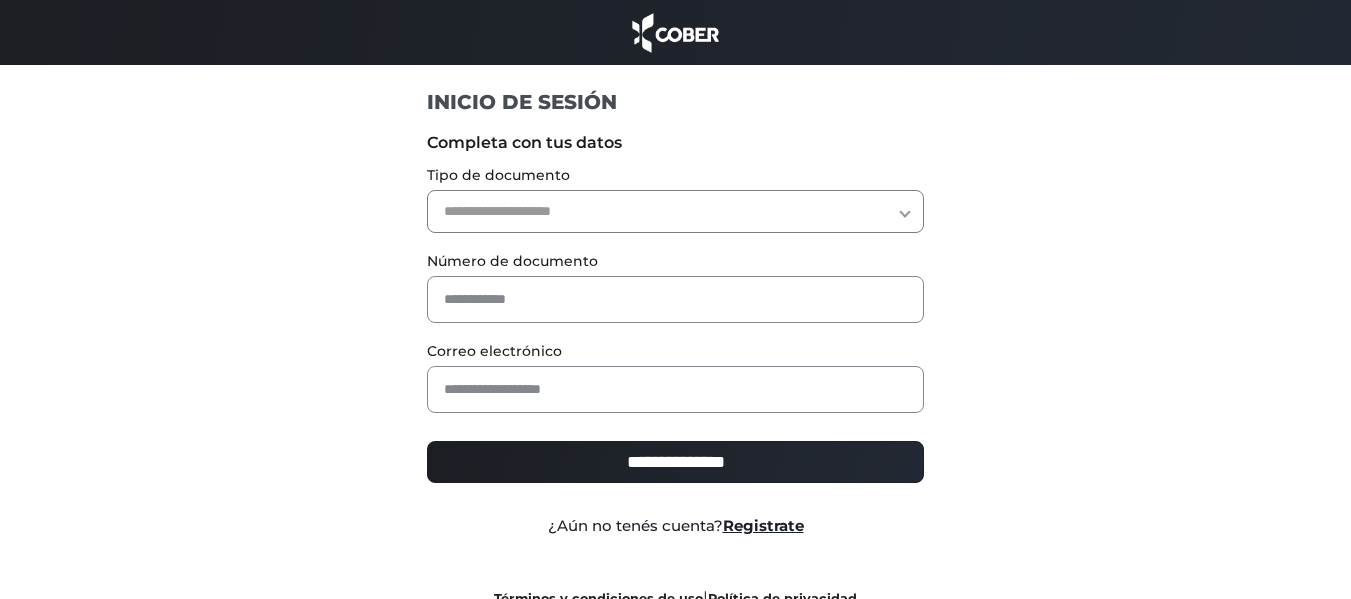 scroll, scrollTop: 0, scrollLeft: 0, axis: both 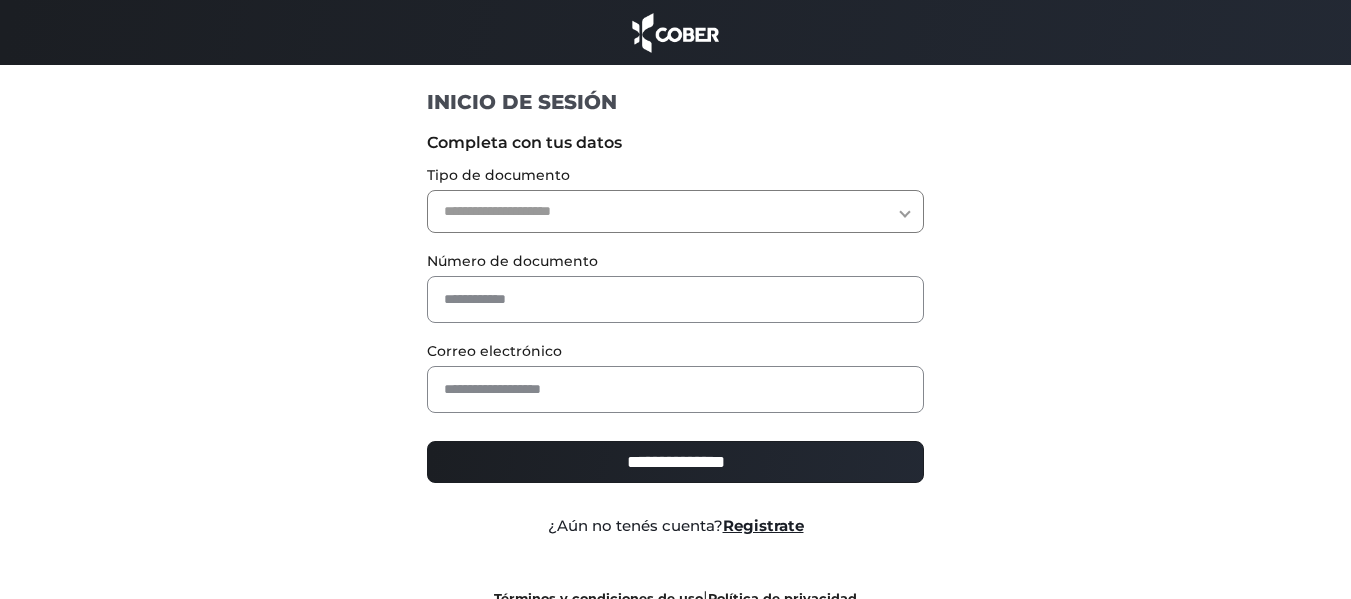 click on "**********" at bounding box center (675, 211) 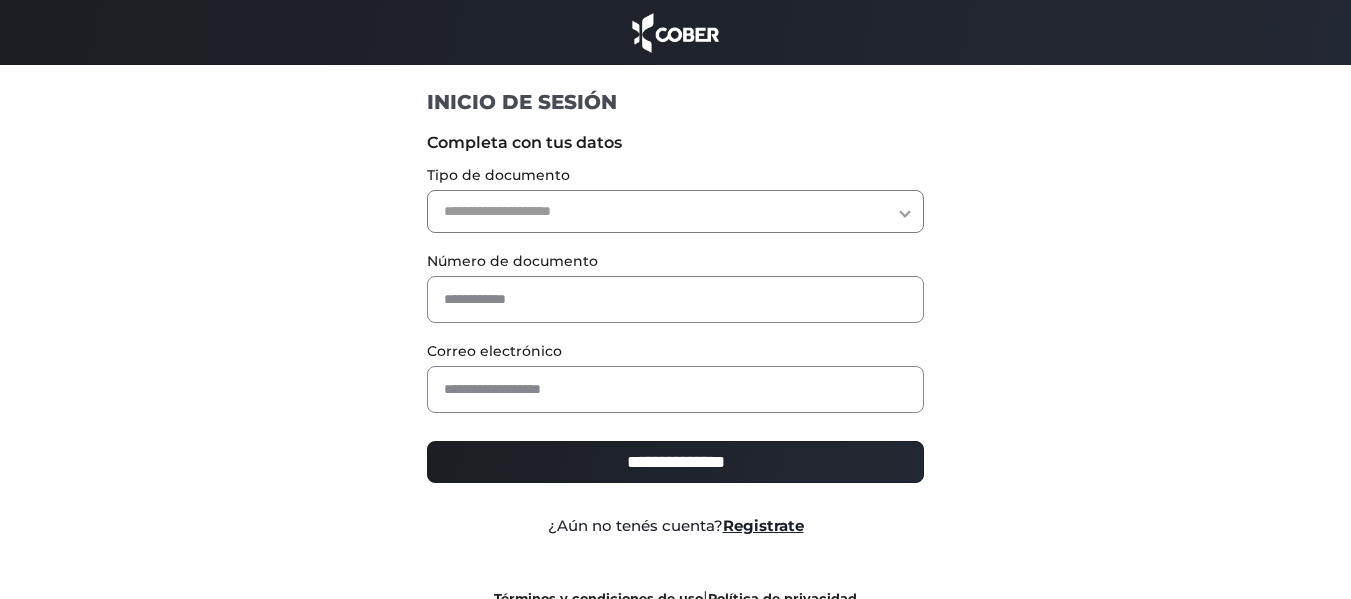 select on "***" 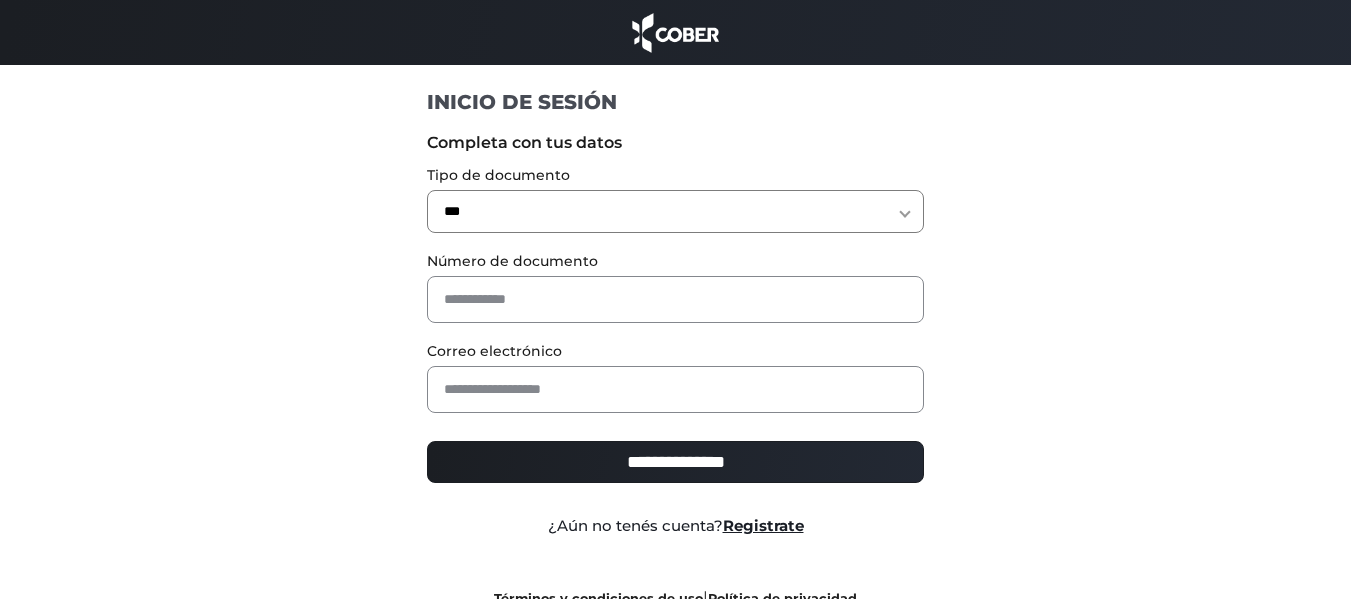 click on "**********" at bounding box center [675, 211] 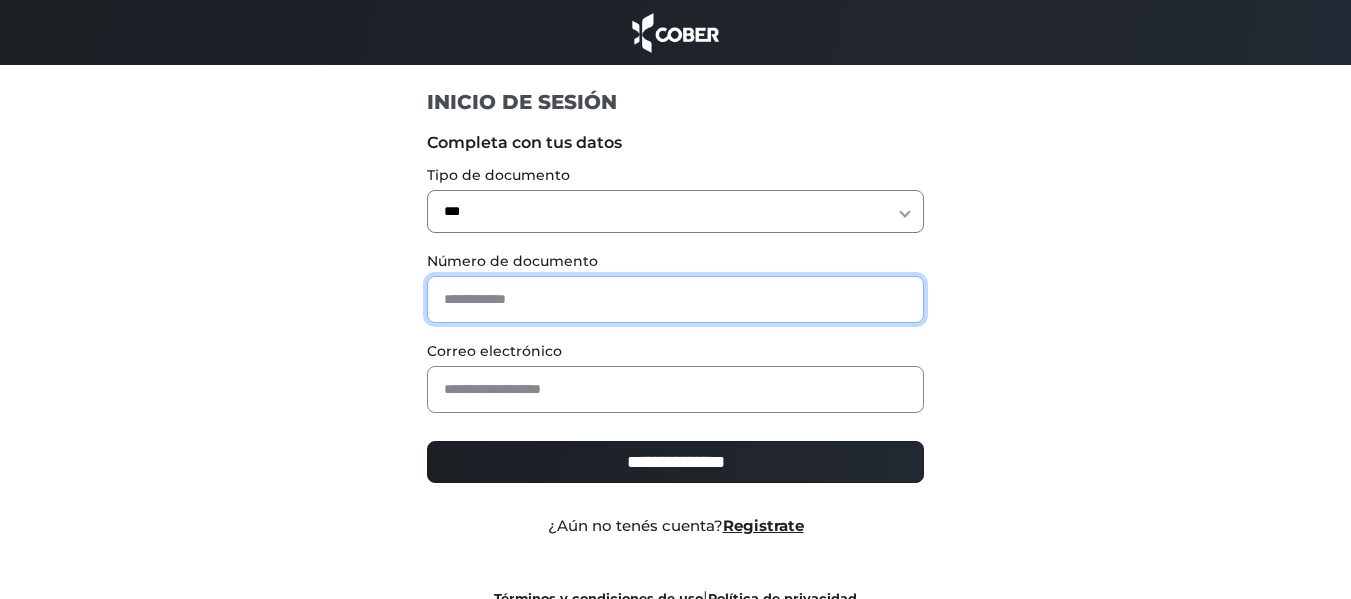 click at bounding box center [675, 299] 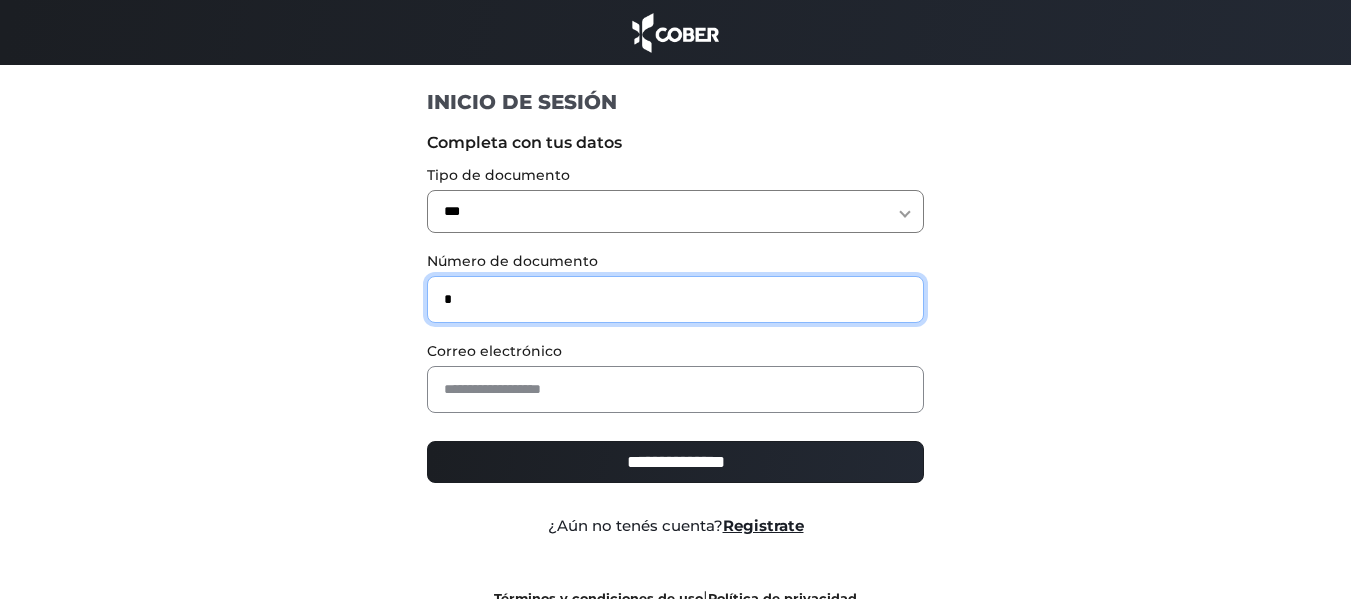 type on "*" 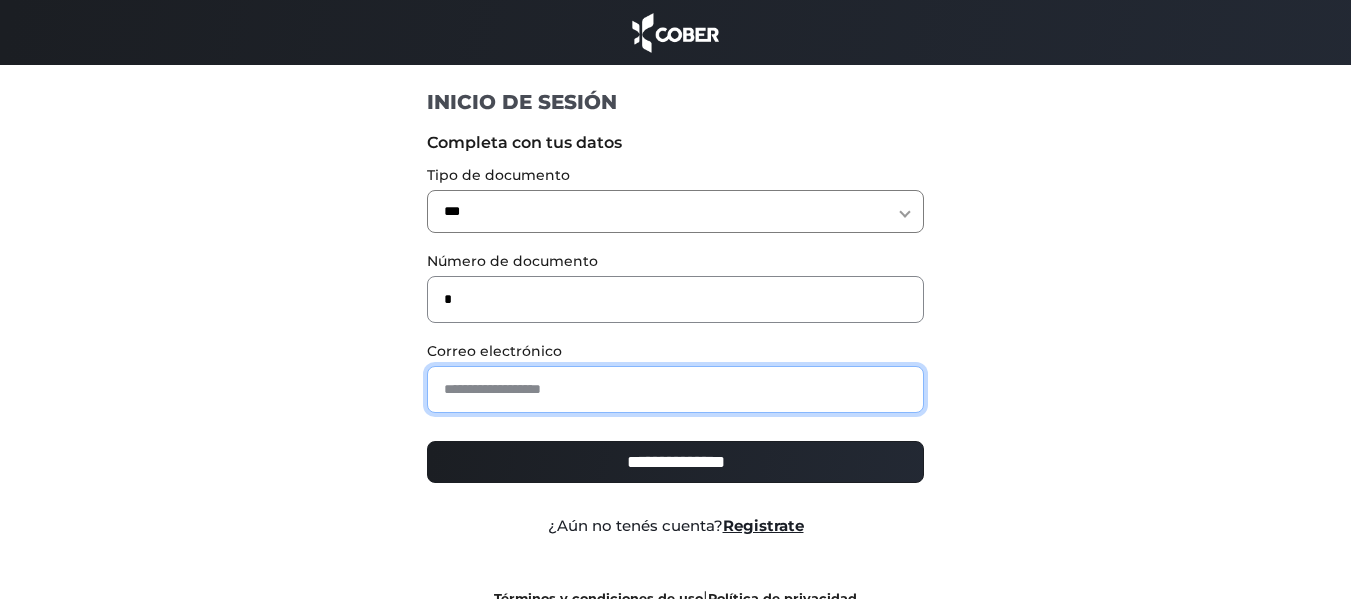 click at bounding box center (675, 389) 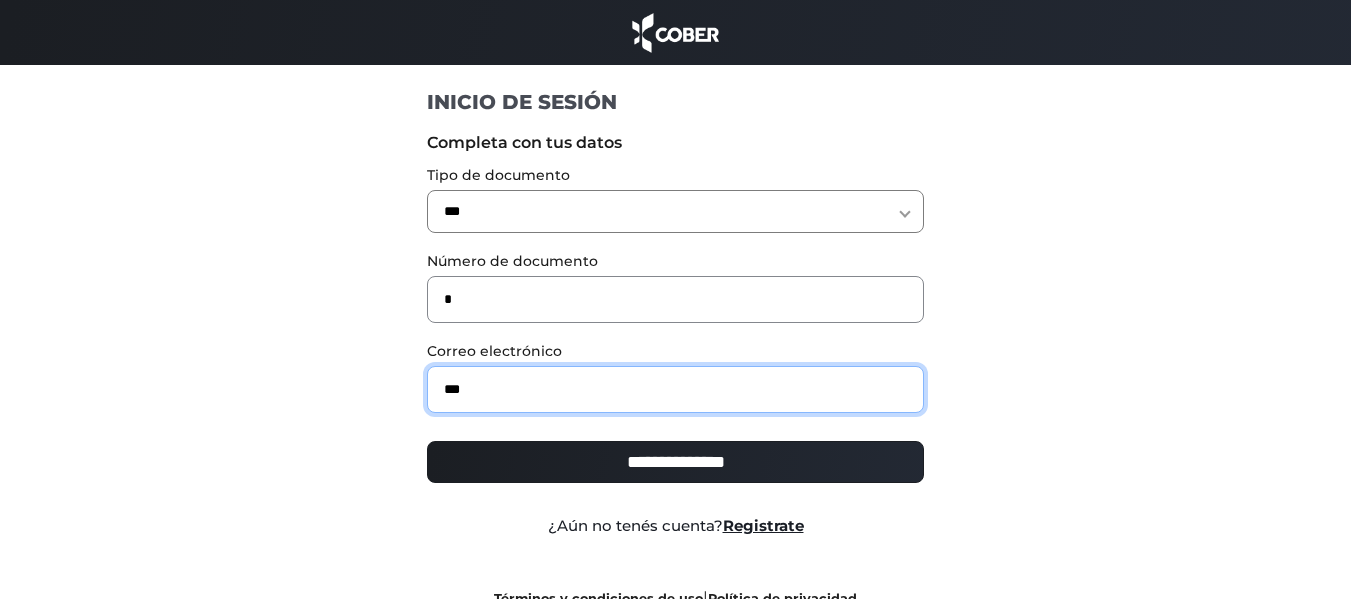 type on "**********" 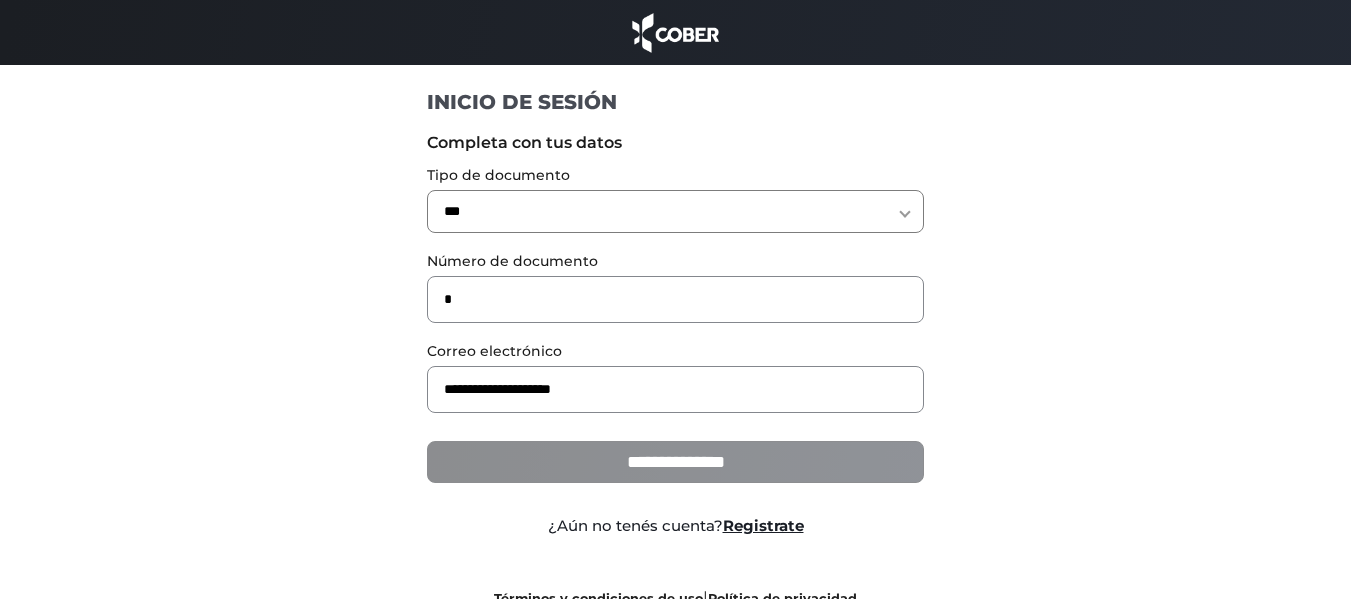 click on "**********" at bounding box center (675, 462) 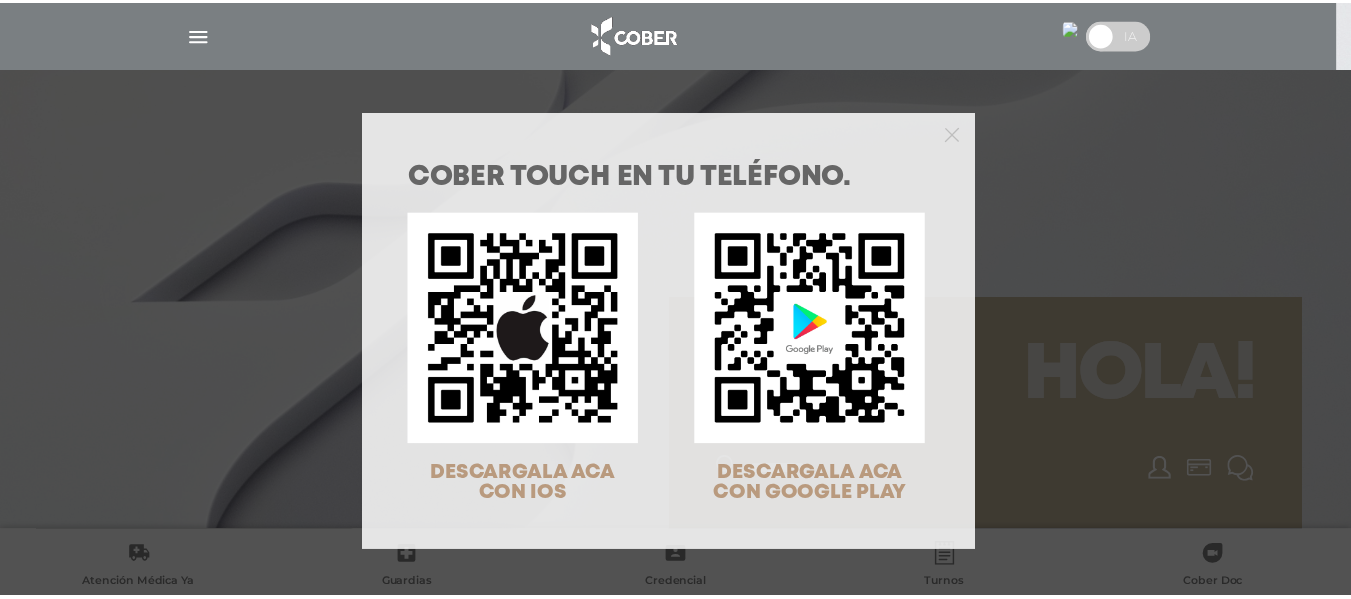 scroll, scrollTop: 0, scrollLeft: 0, axis: both 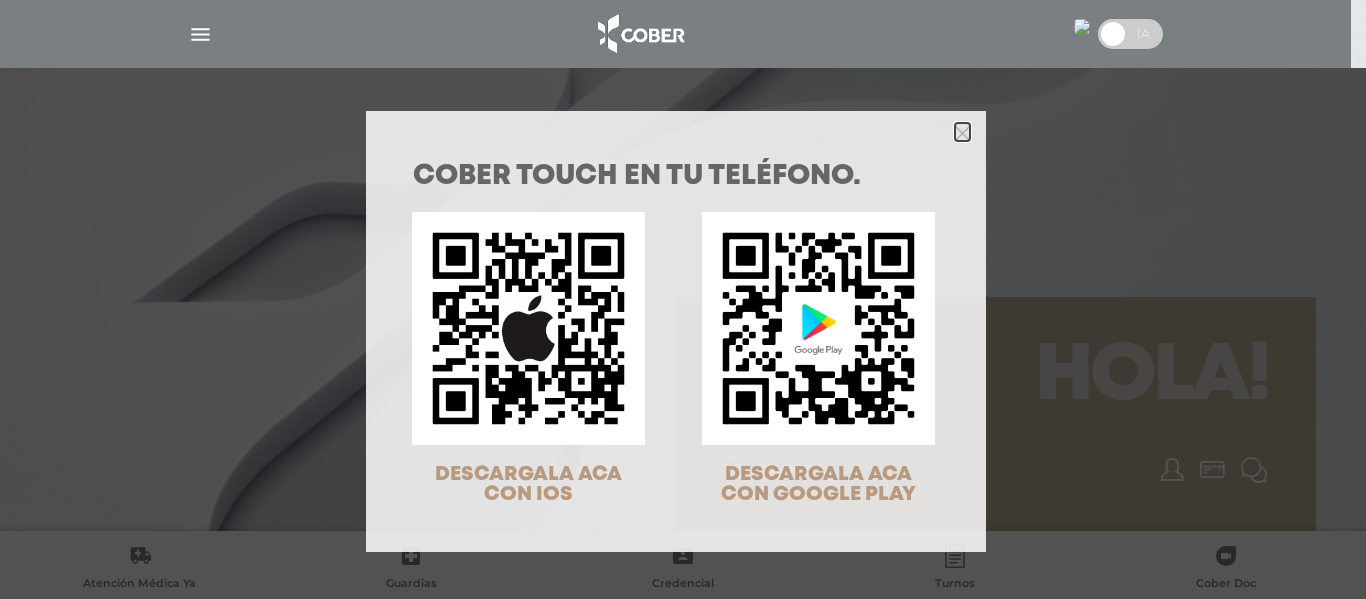 click 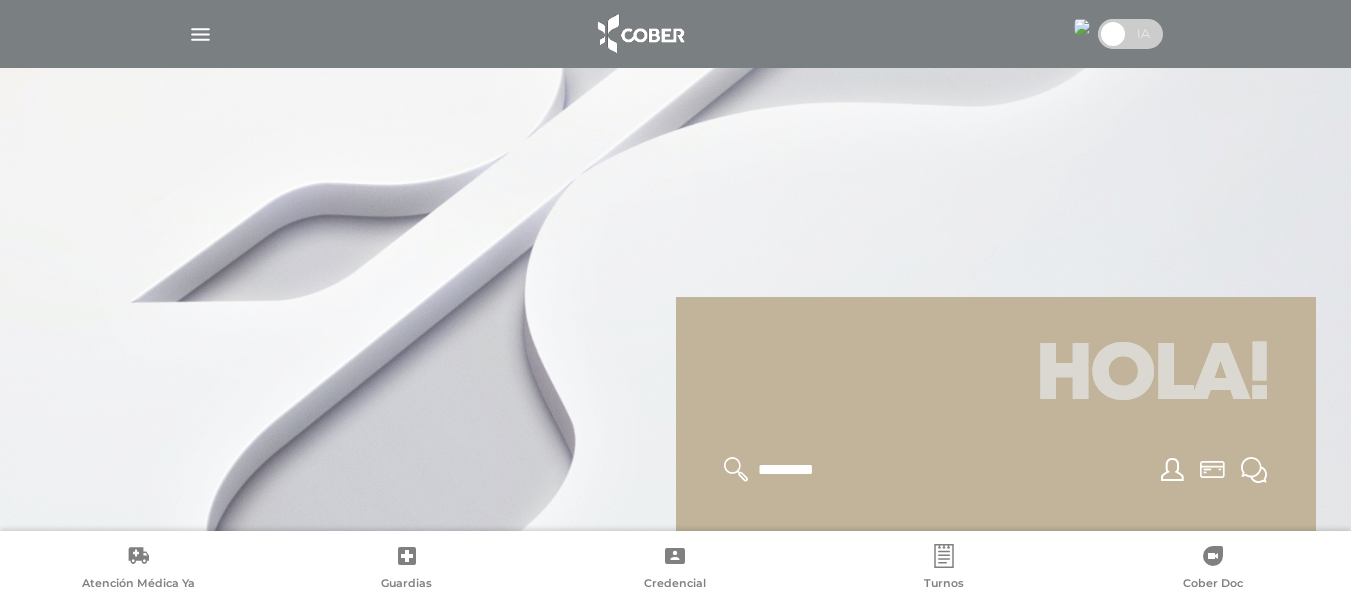 click at bounding box center [200, 34] 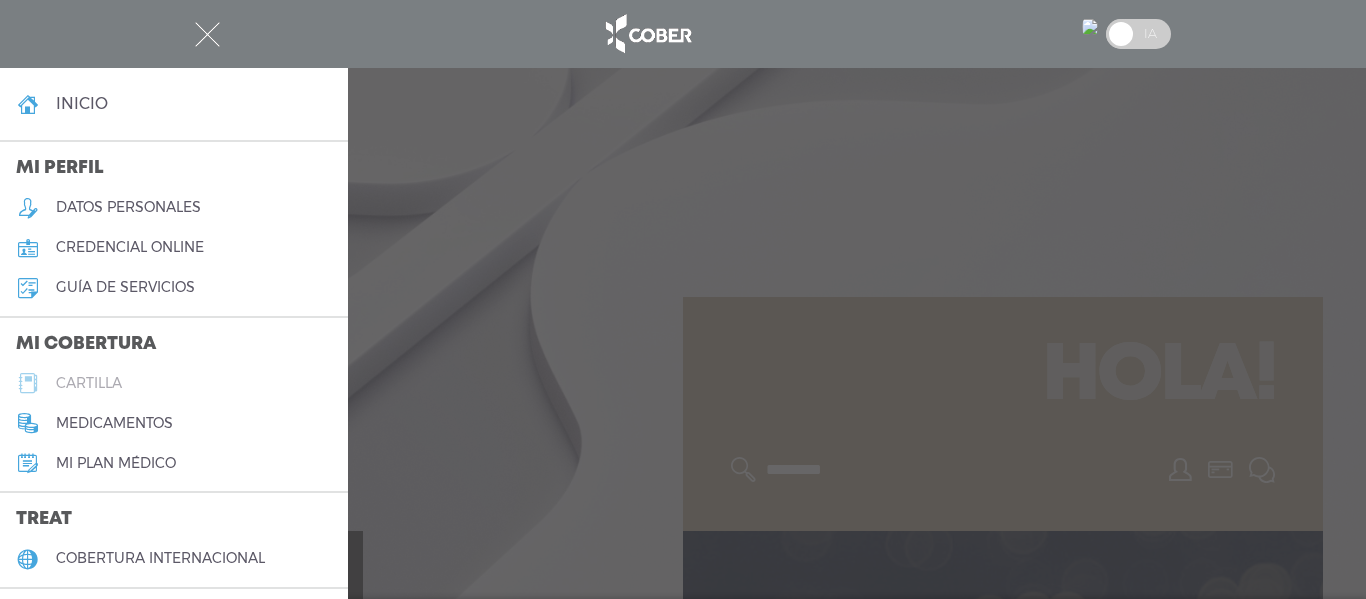 click on "cartilla" at bounding box center [89, 383] 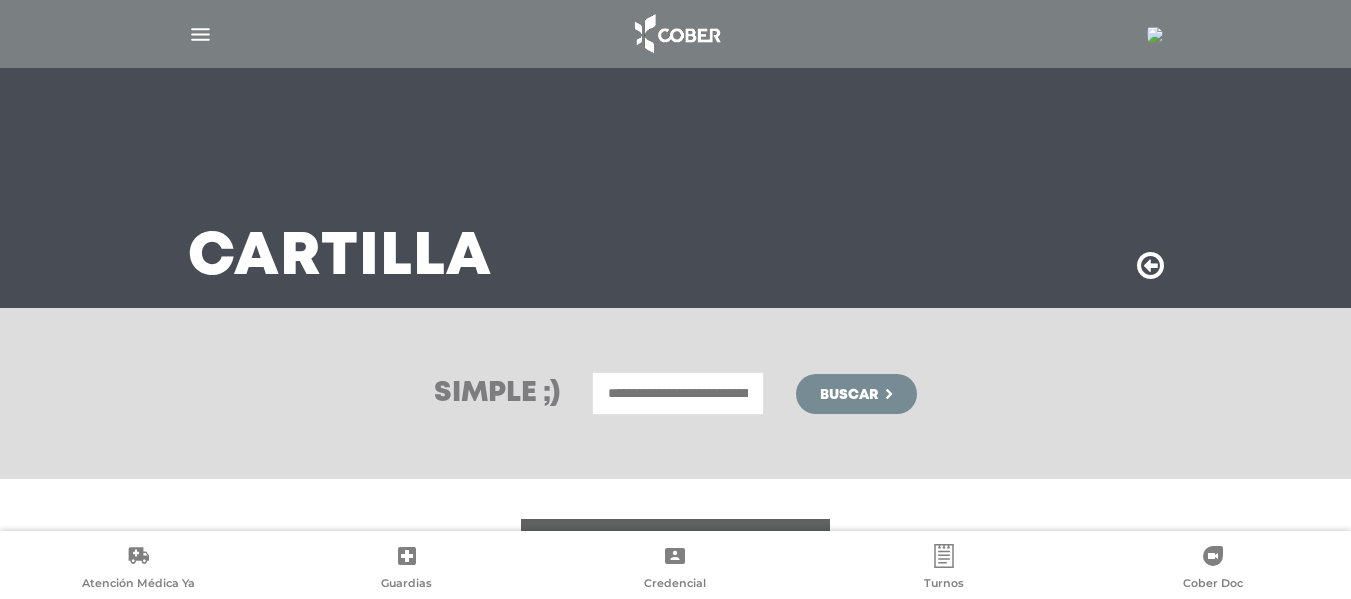 scroll, scrollTop: 0, scrollLeft: 0, axis: both 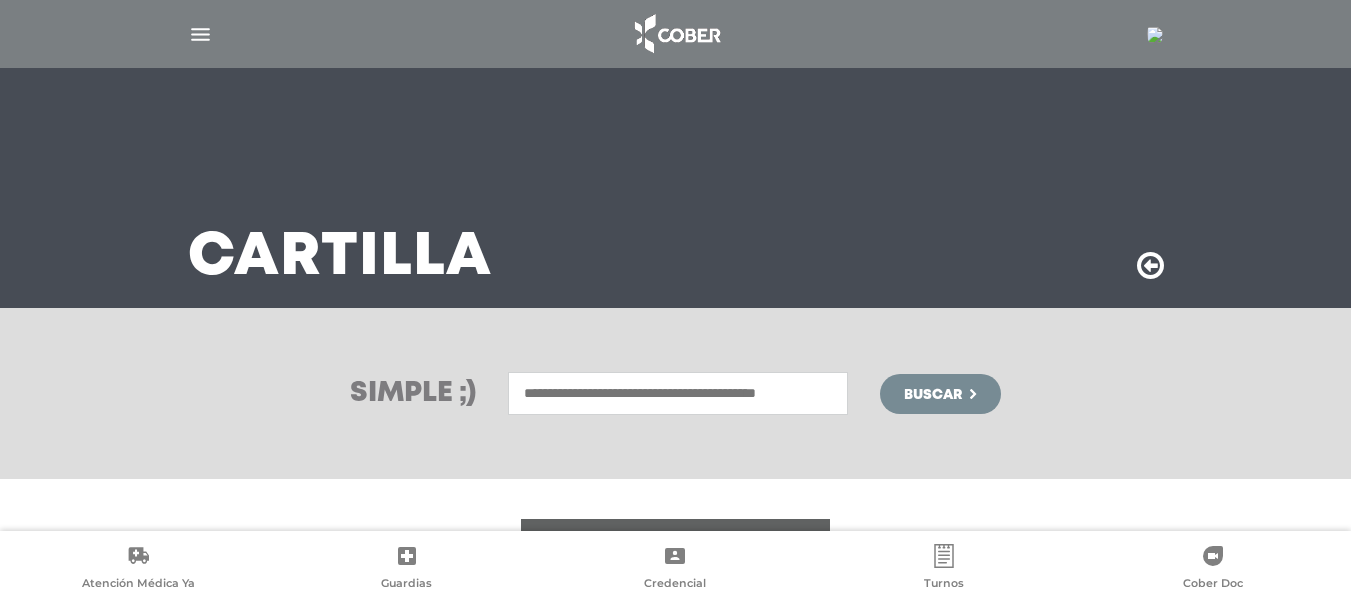 click at bounding box center [678, 393] 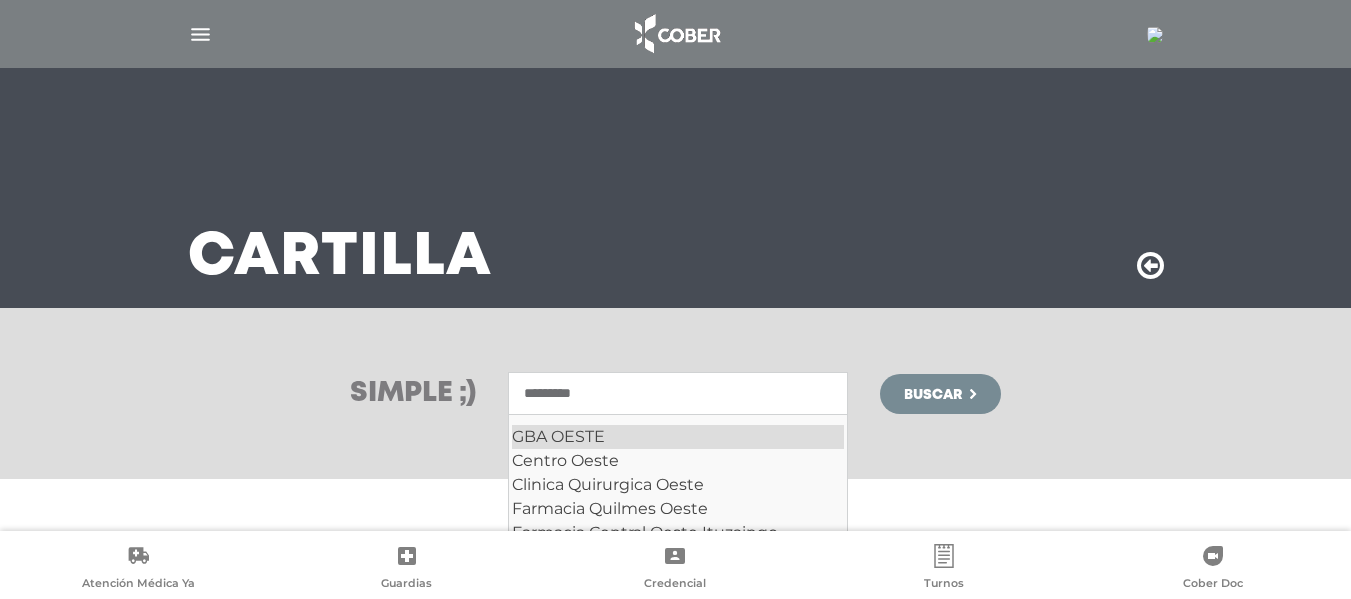 click on "GBA OESTE" at bounding box center (678, 437) 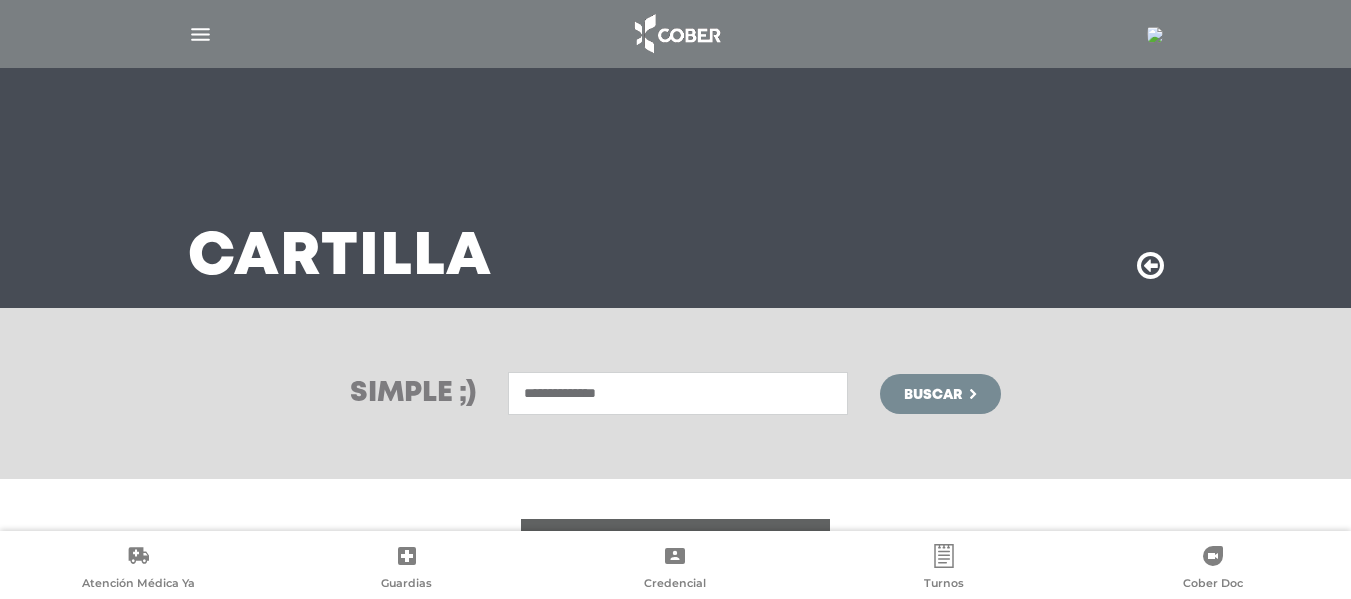click on "**********" at bounding box center (678, 393) 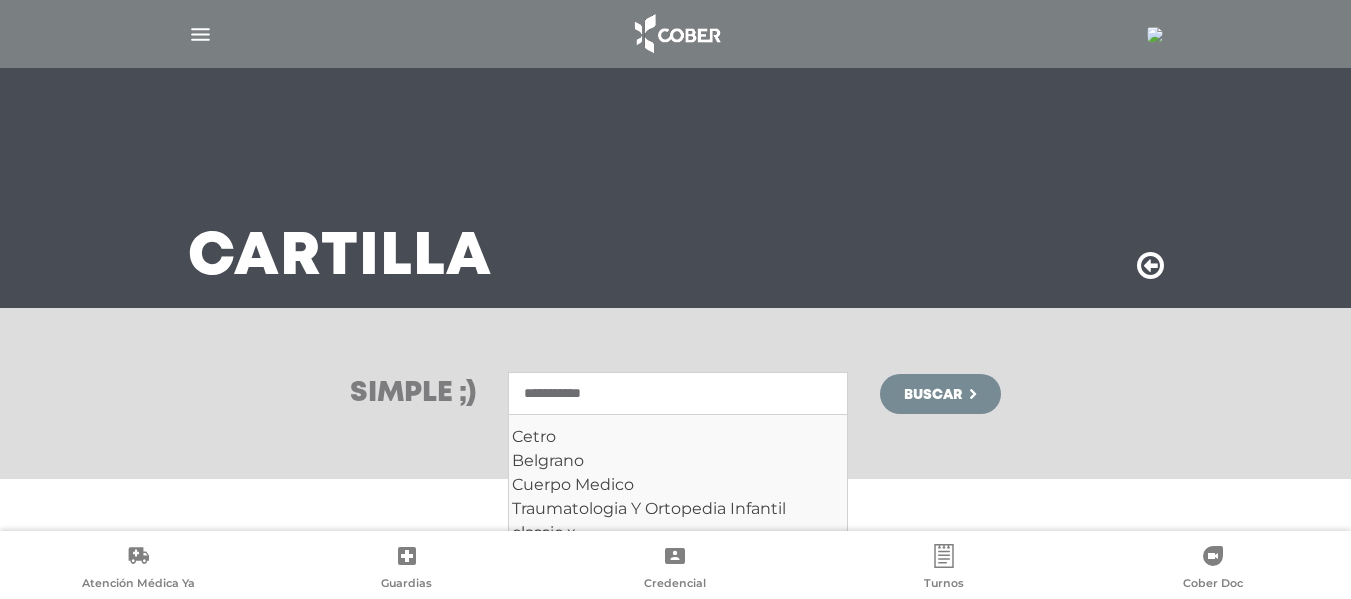 type on "*********" 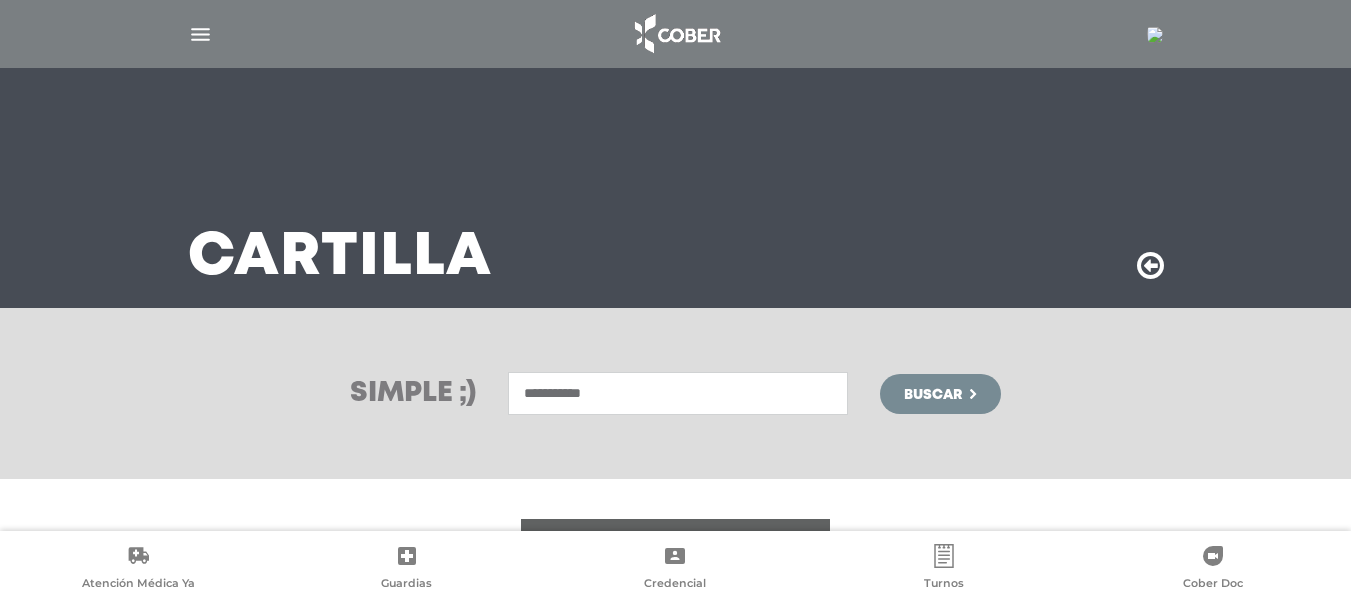 click on "Buscar" at bounding box center (933, 395) 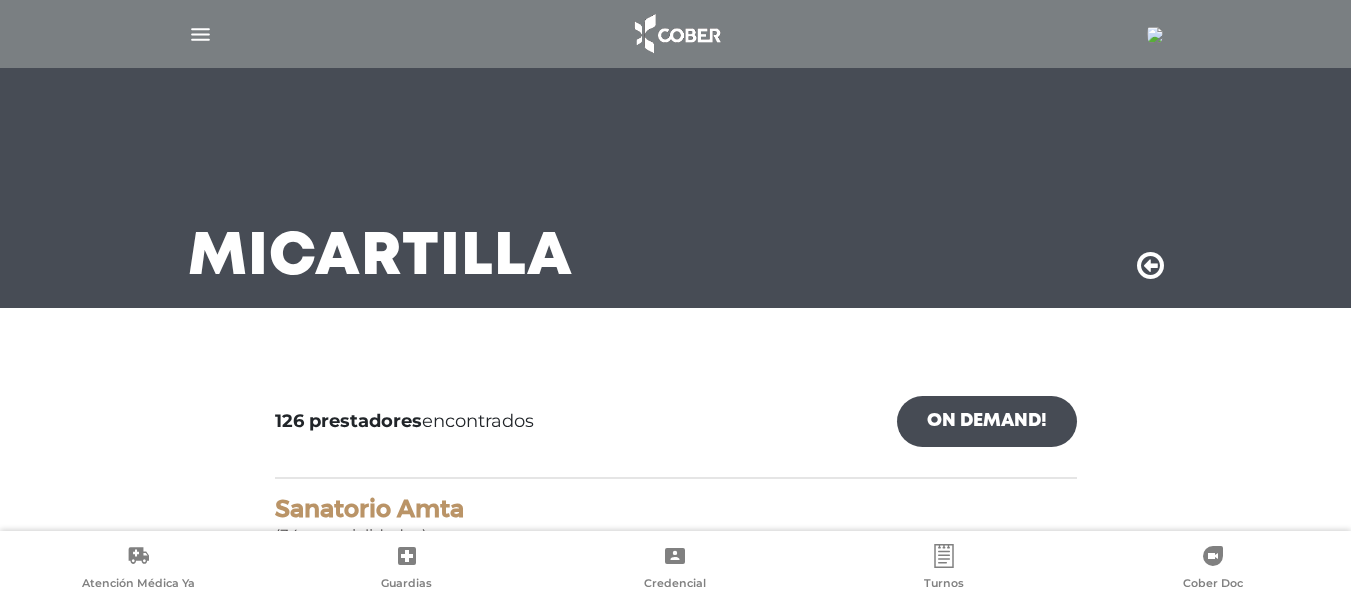 scroll, scrollTop: 0, scrollLeft: 0, axis: both 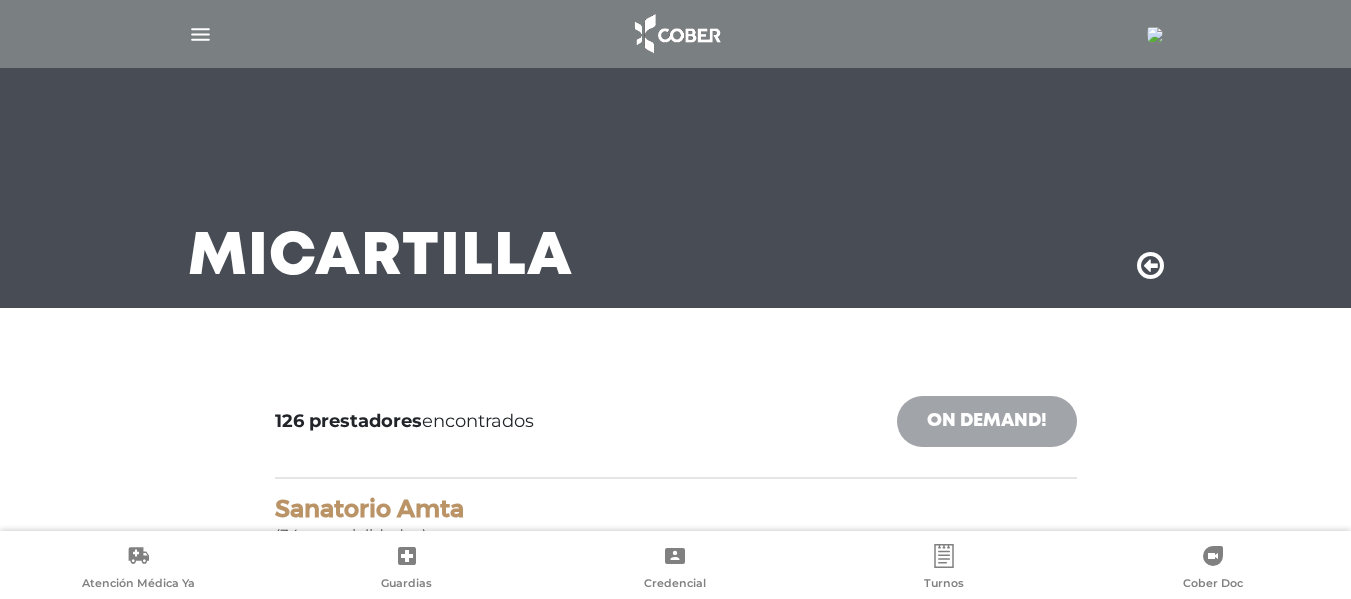 click on "On Demand!" at bounding box center [987, 421] 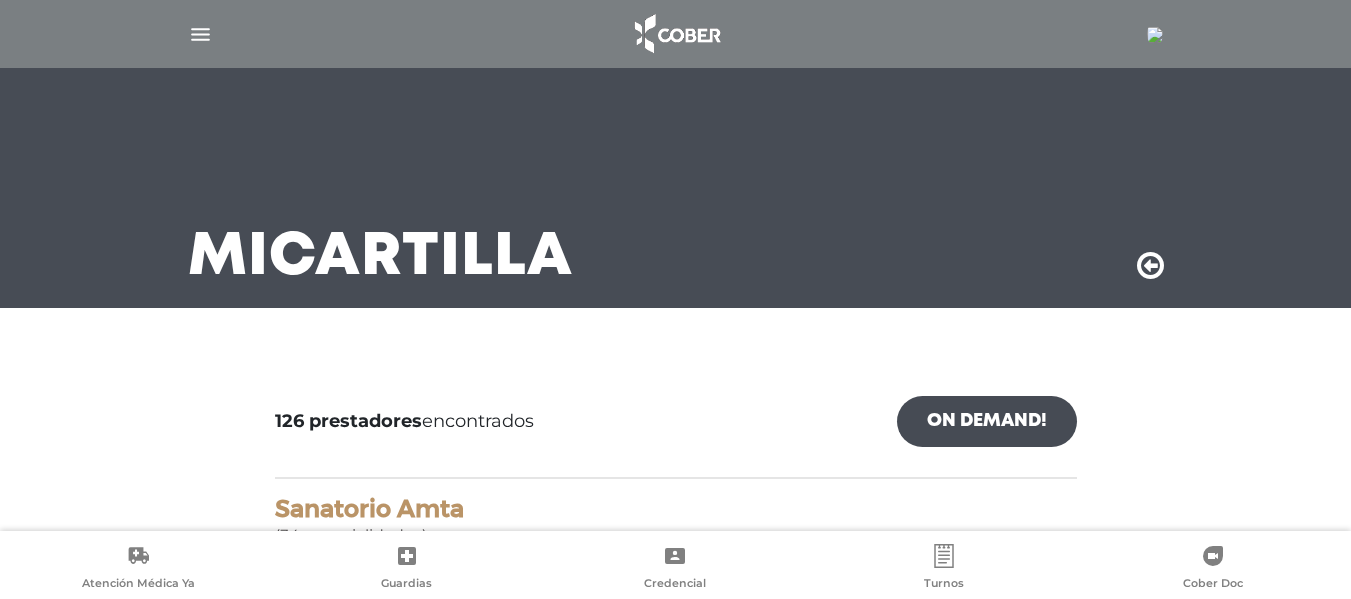 click at bounding box center (1155, 35) 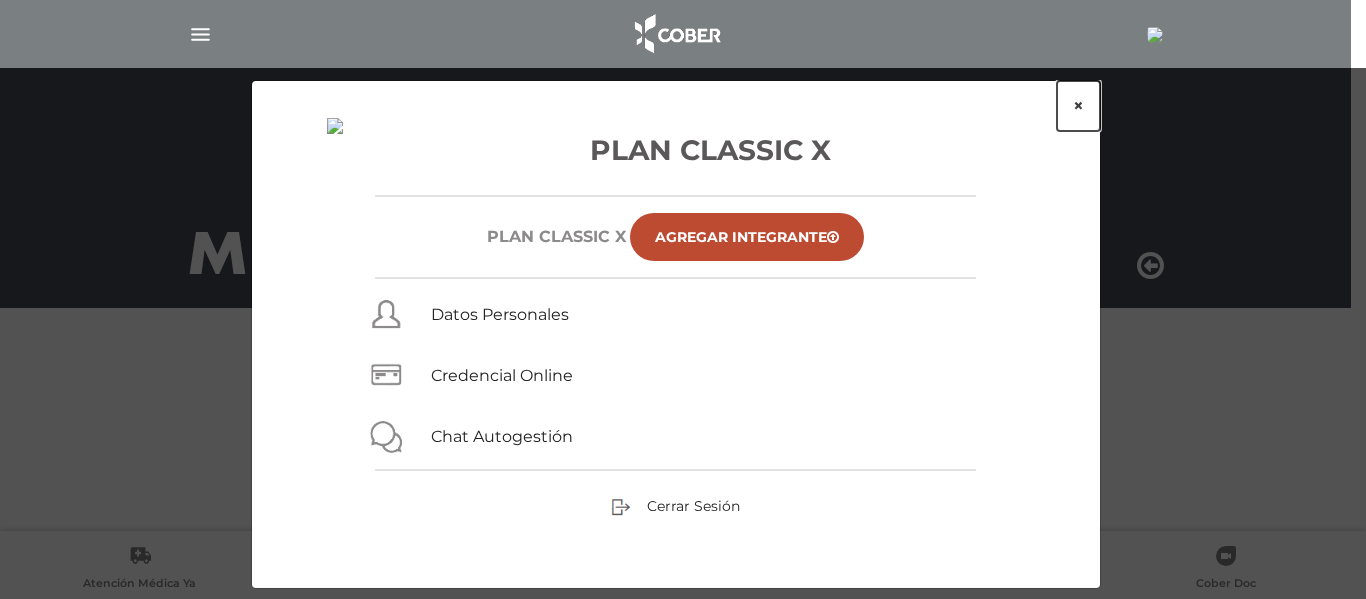 click on "×" at bounding box center [1078, 106] 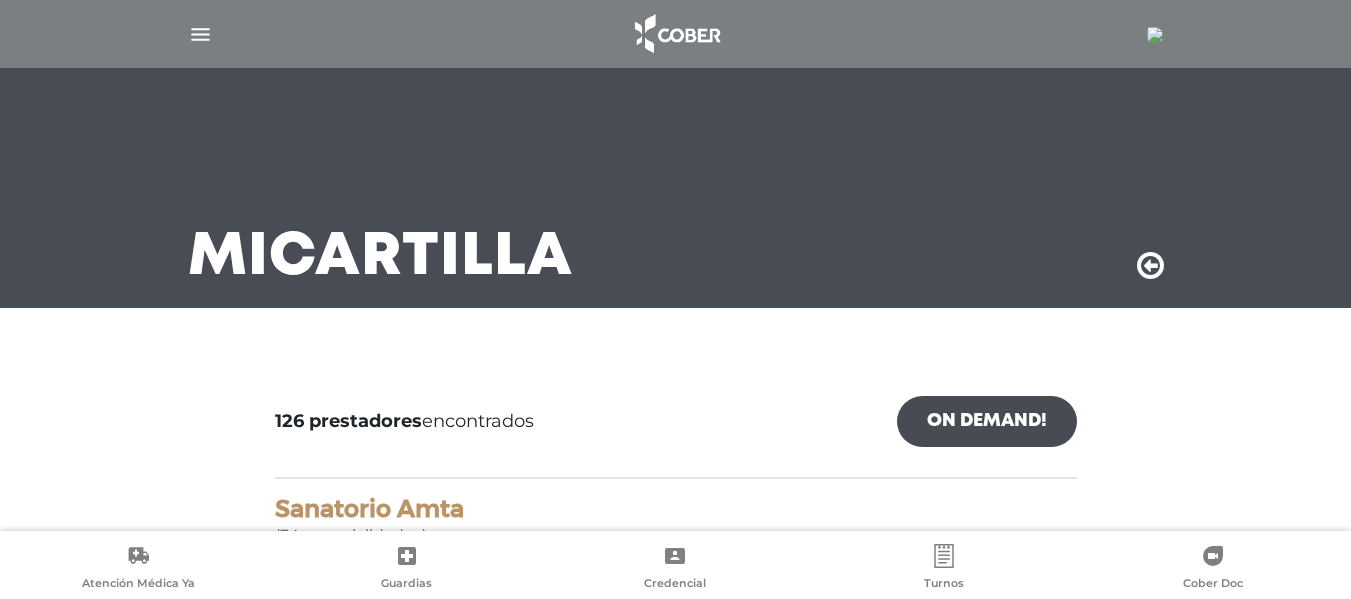 click at bounding box center [200, 34] 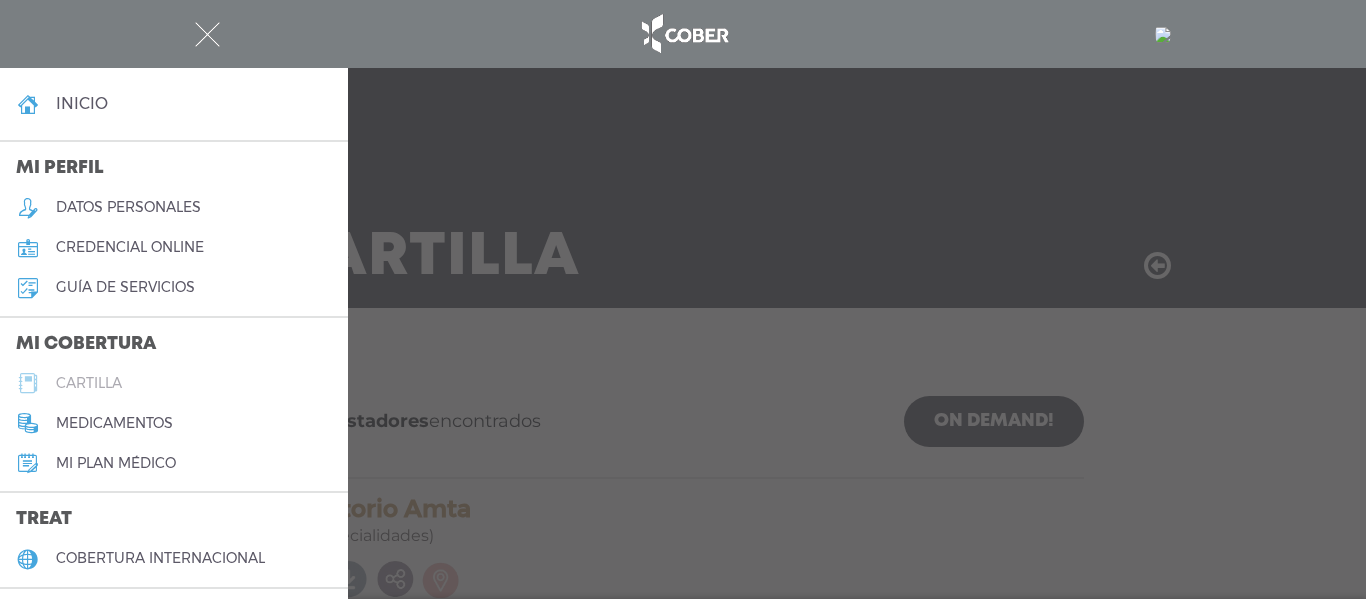 click on "cartilla" at bounding box center (89, 383) 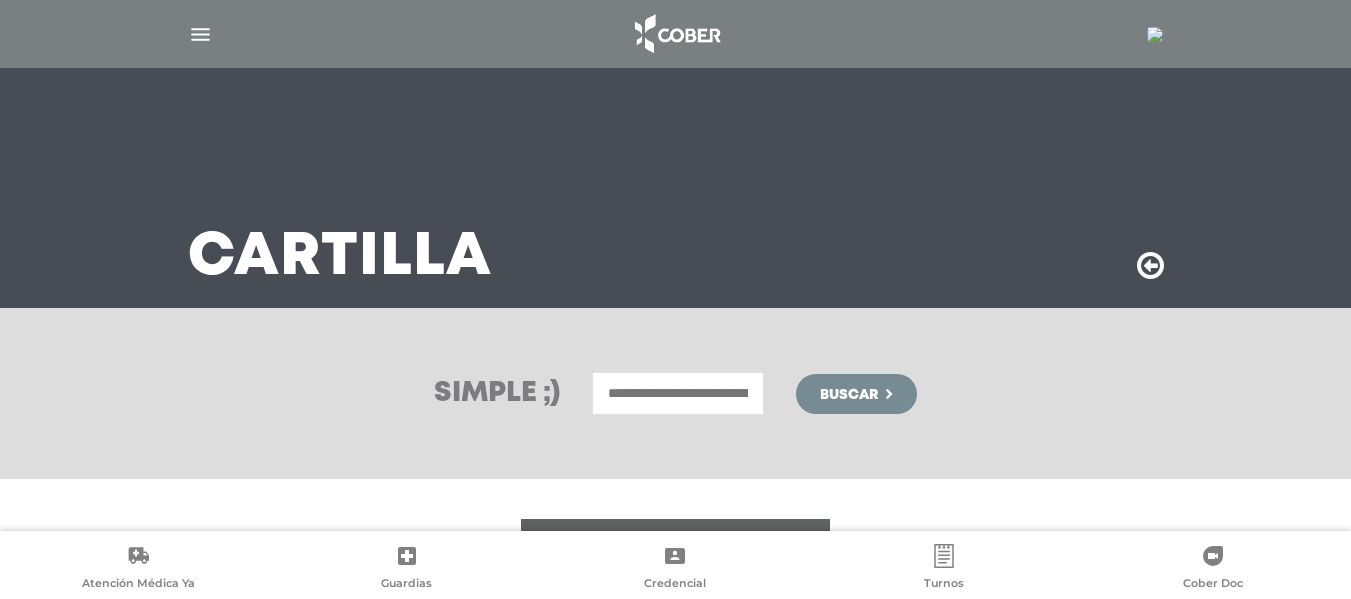 scroll, scrollTop: 0, scrollLeft: 0, axis: both 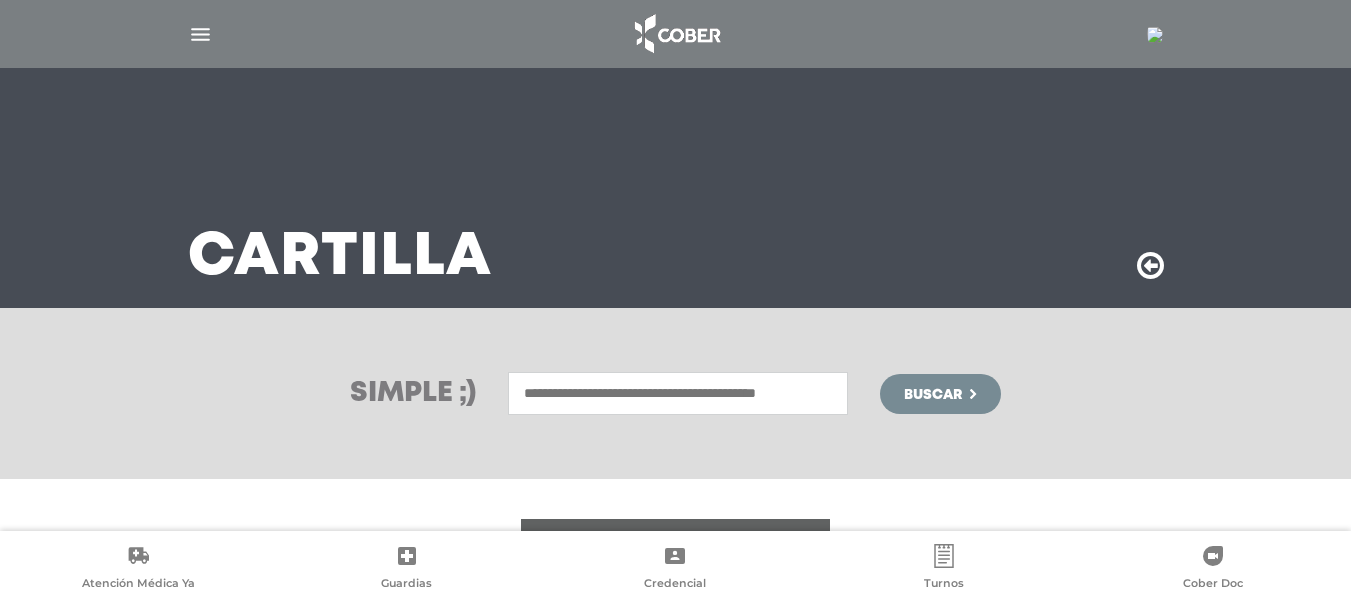 click at bounding box center (678, 393) 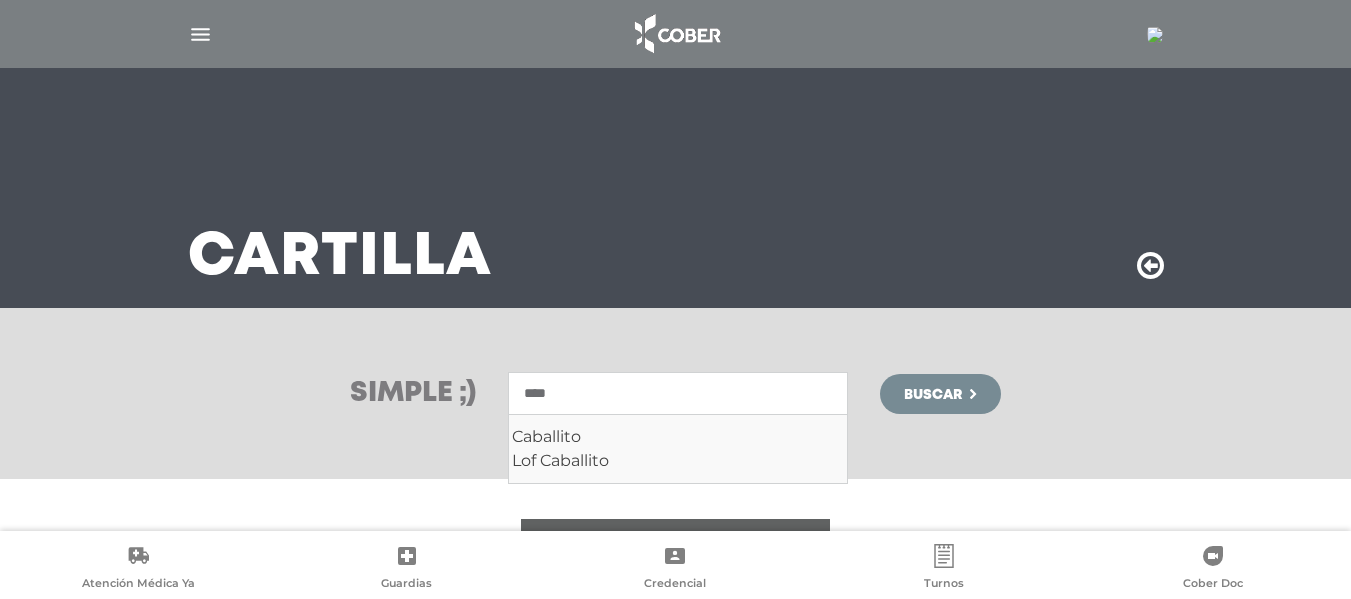 type on "****" 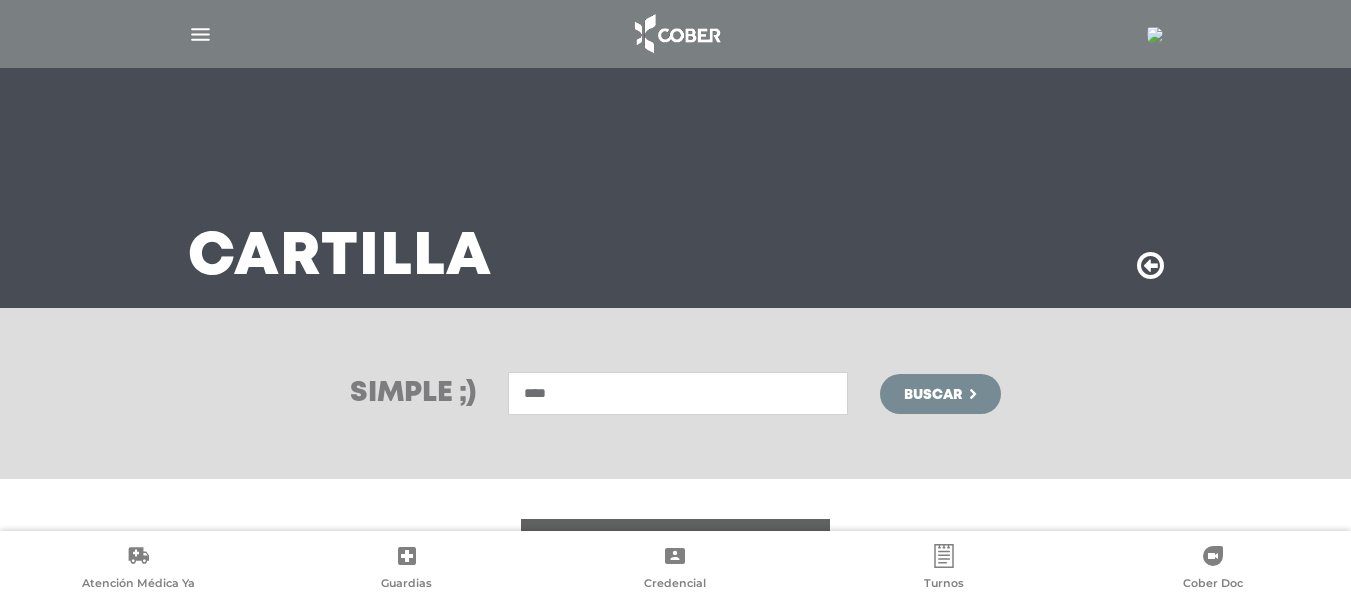 click on "Buscar" at bounding box center (933, 395) 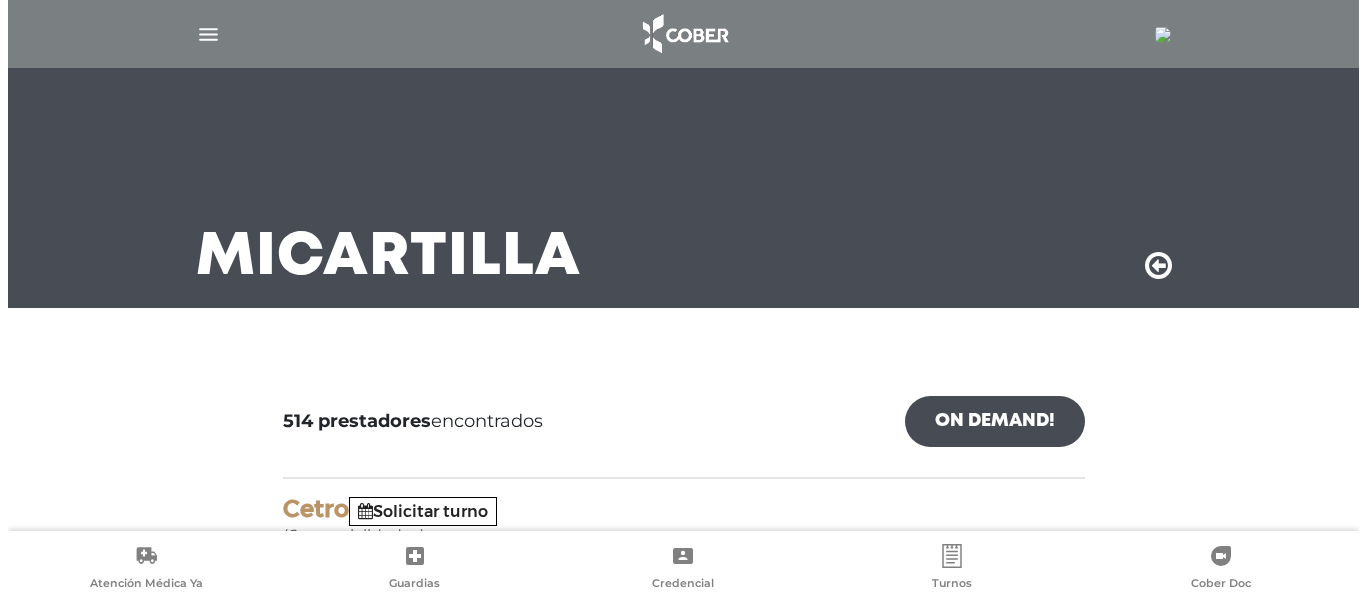 scroll, scrollTop: 0, scrollLeft: 0, axis: both 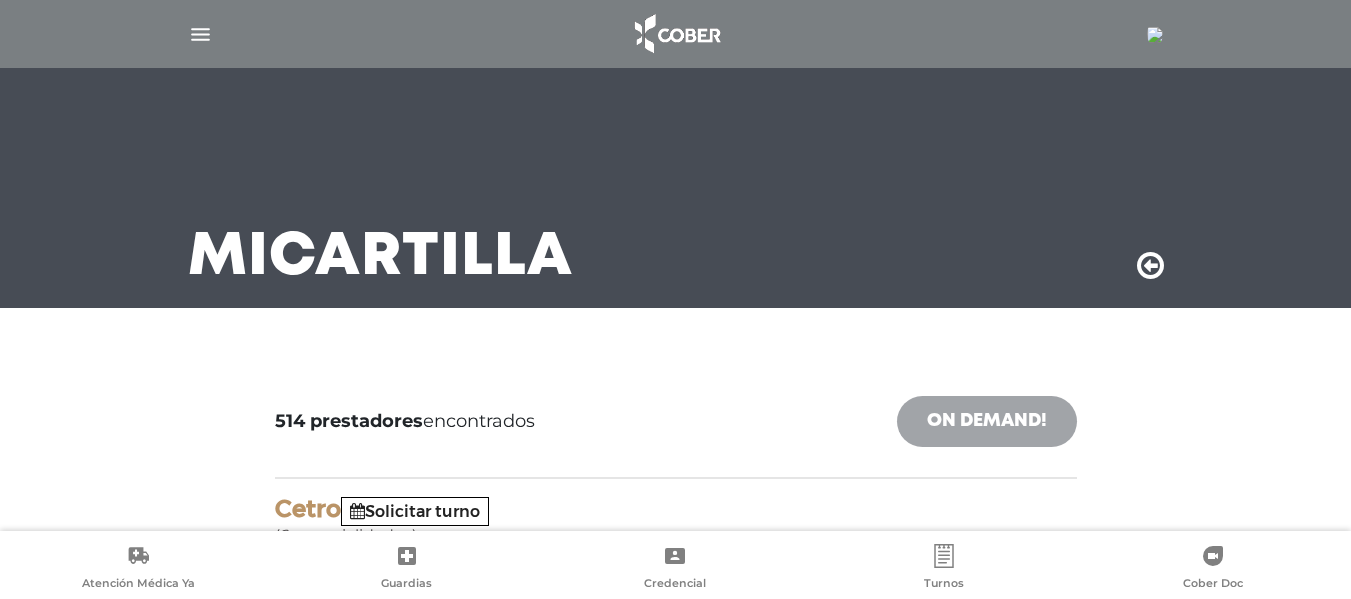 click on "On Demand!" at bounding box center (987, 421) 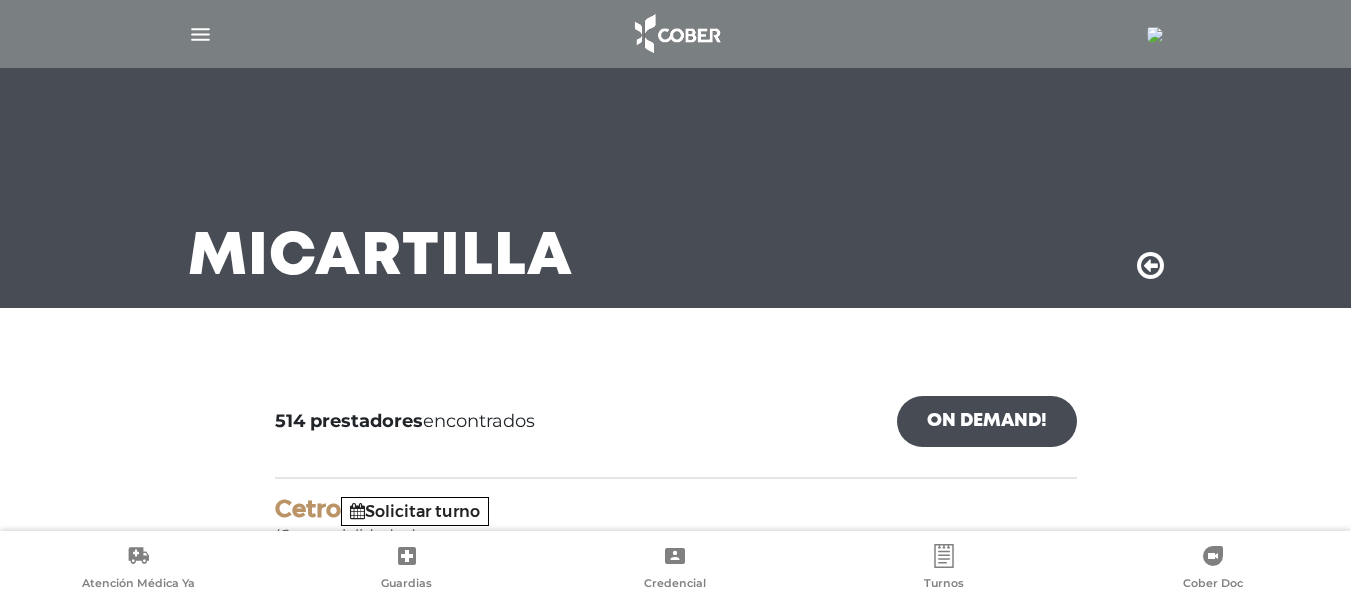 click at bounding box center [1155, 35] 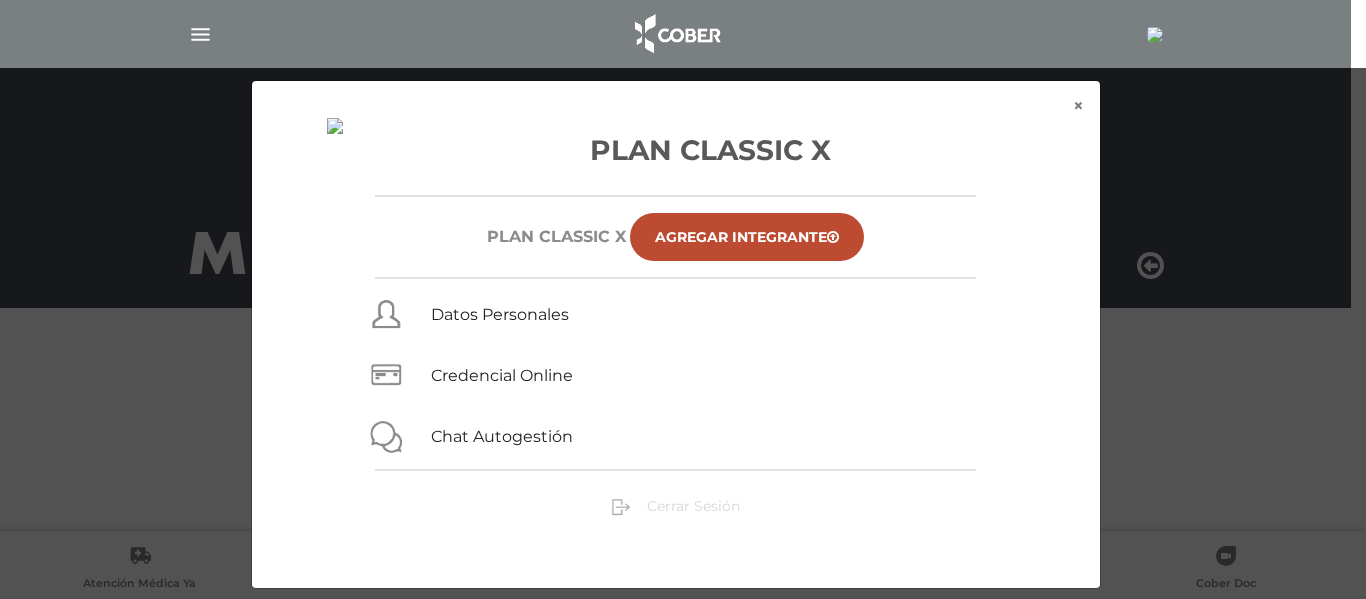 click on "Cerrar Sesión" at bounding box center (693, 506) 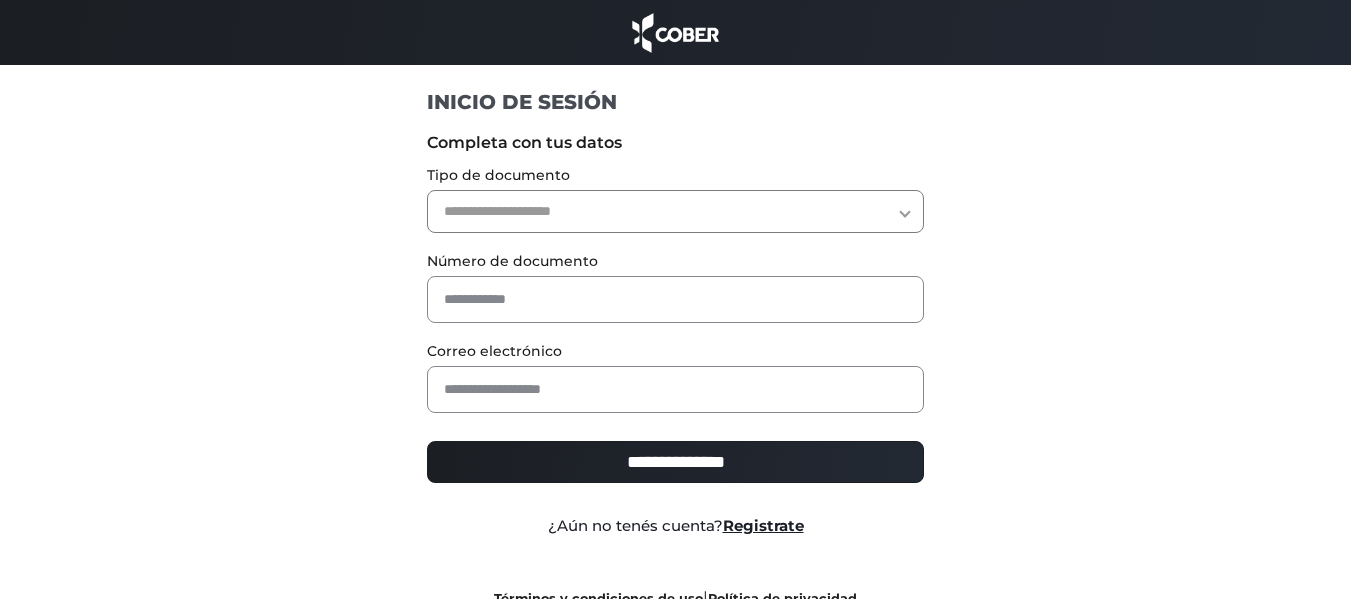 scroll, scrollTop: 0, scrollLeft: 0, axis: both 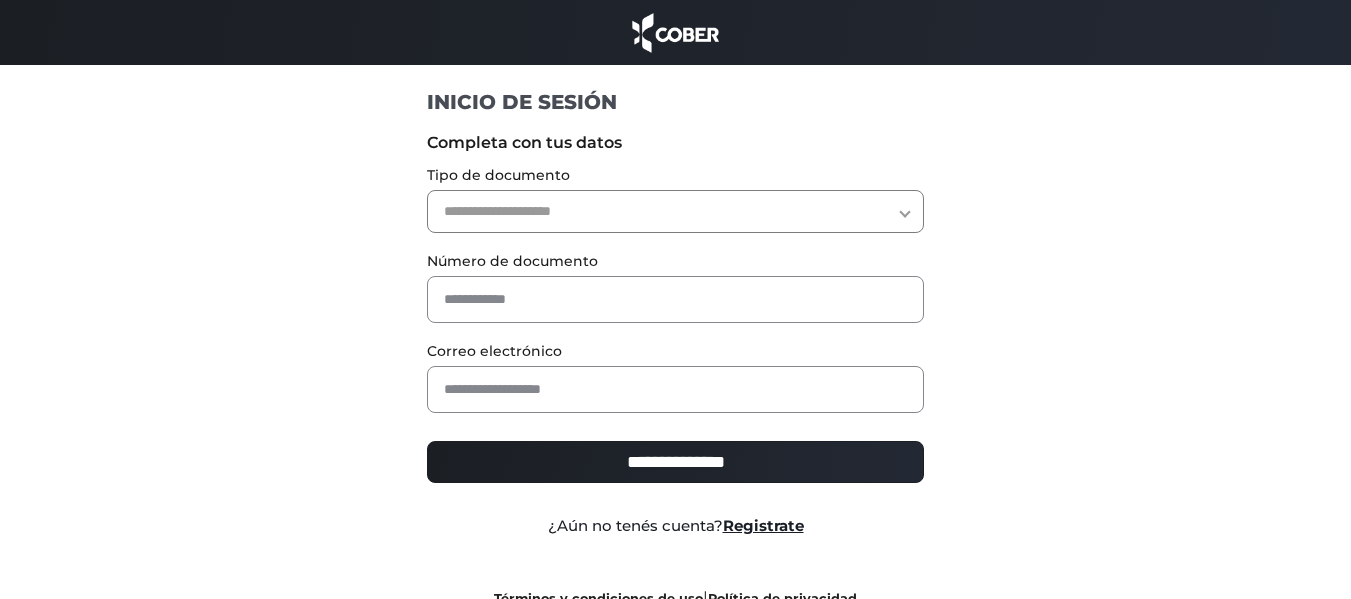 click on "**********" at bounding box center (675, 211) 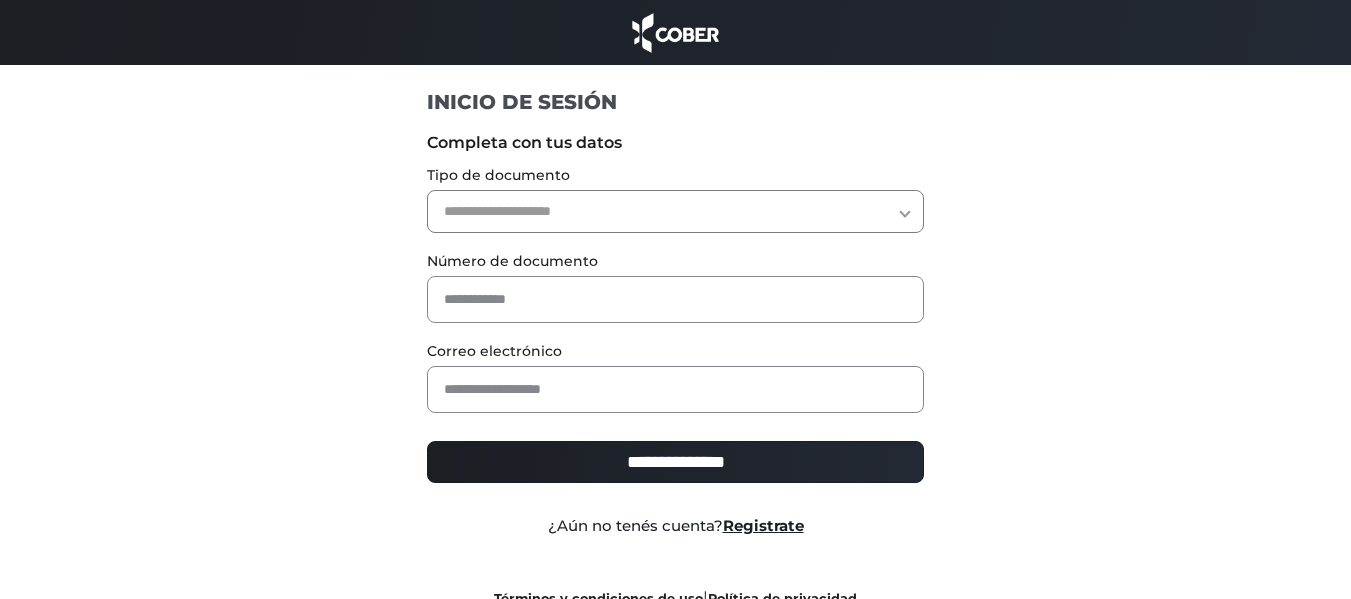 select on "***" 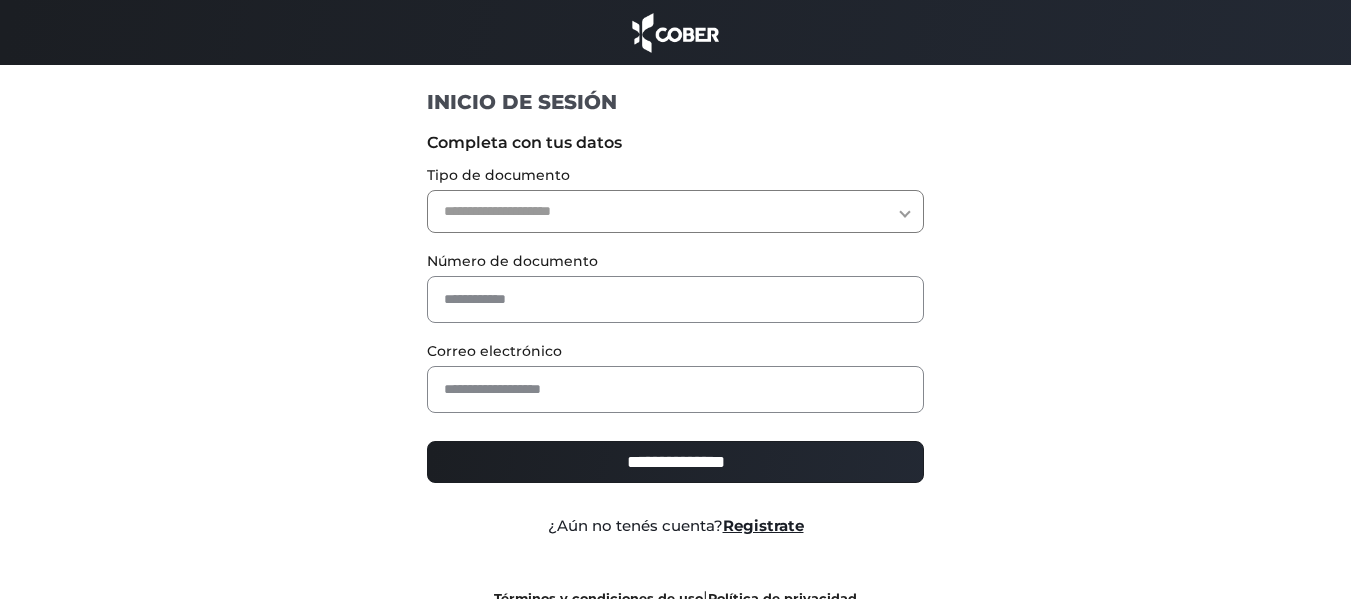 click on "**********" at bounding box center [675, 211] 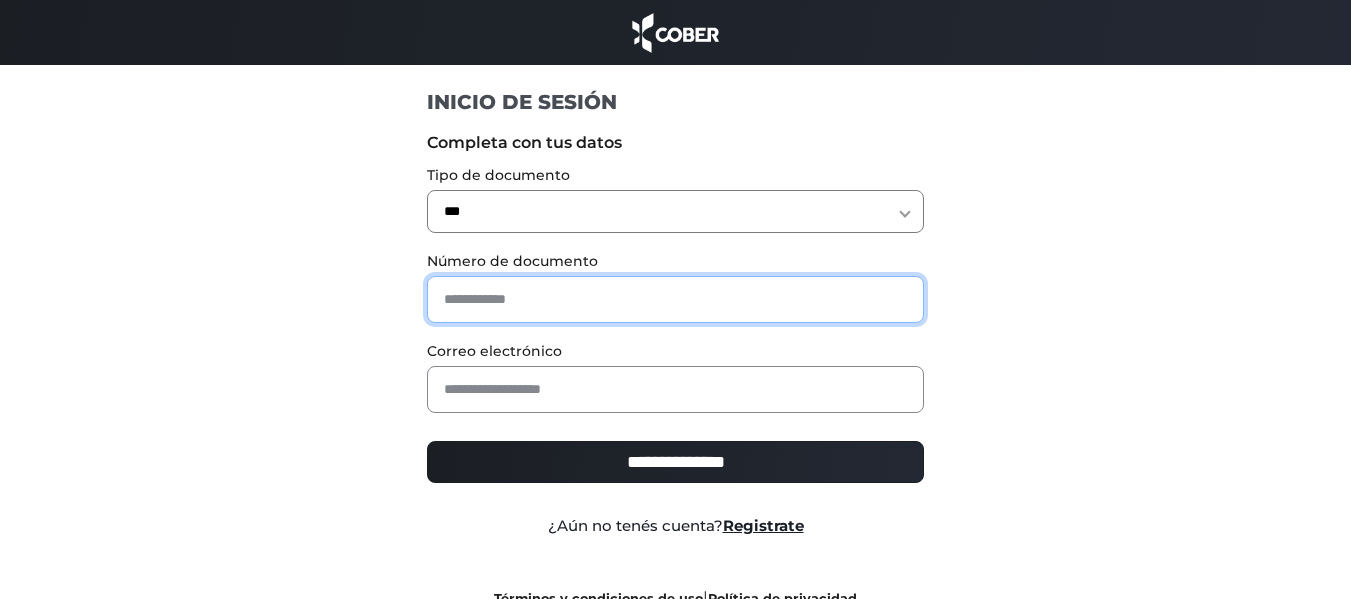 click at bounding box center (675, 299) 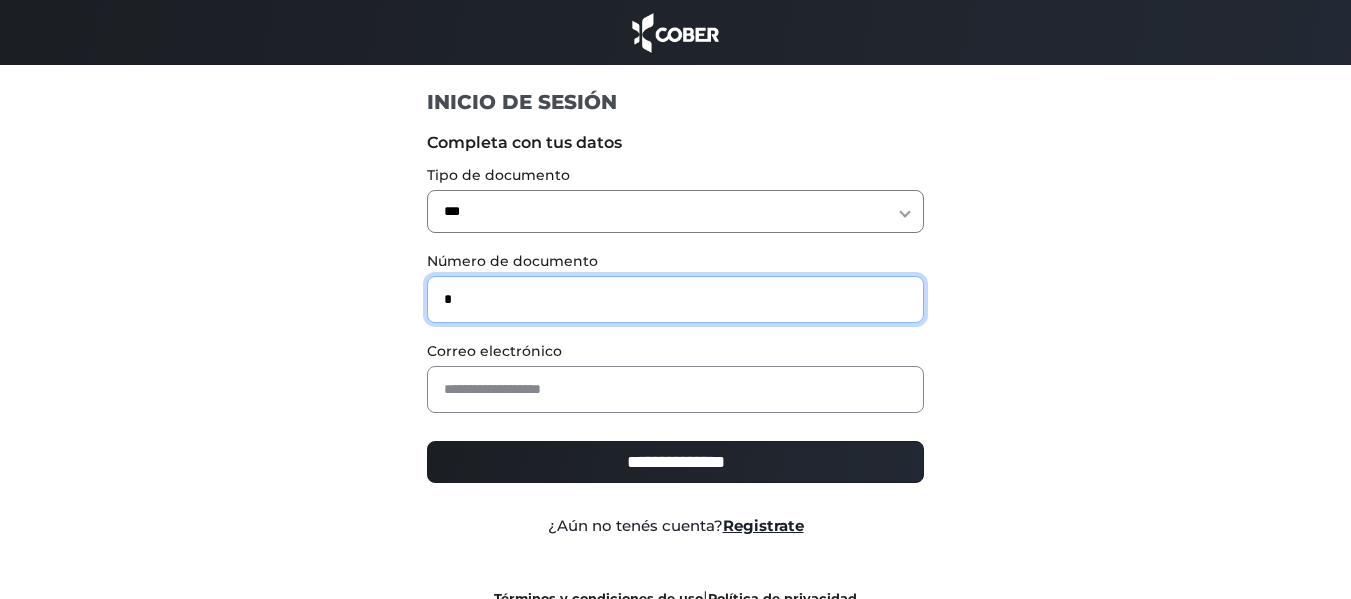 type on "*" 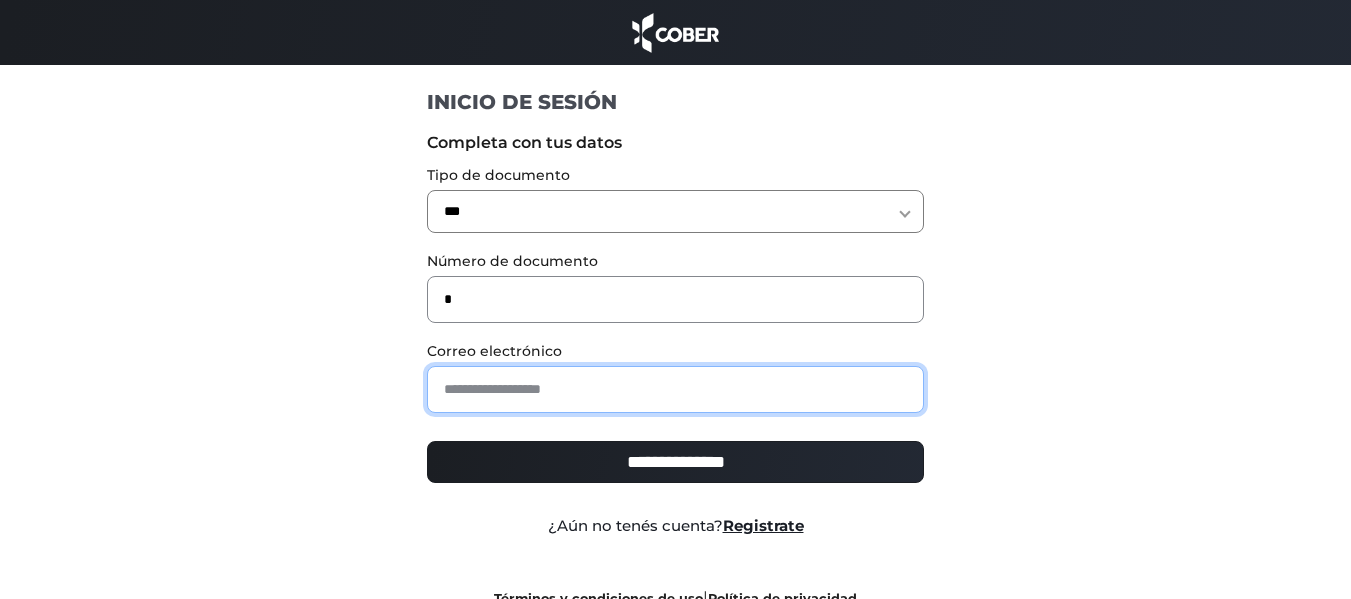 click at bounding box center [675, 389] 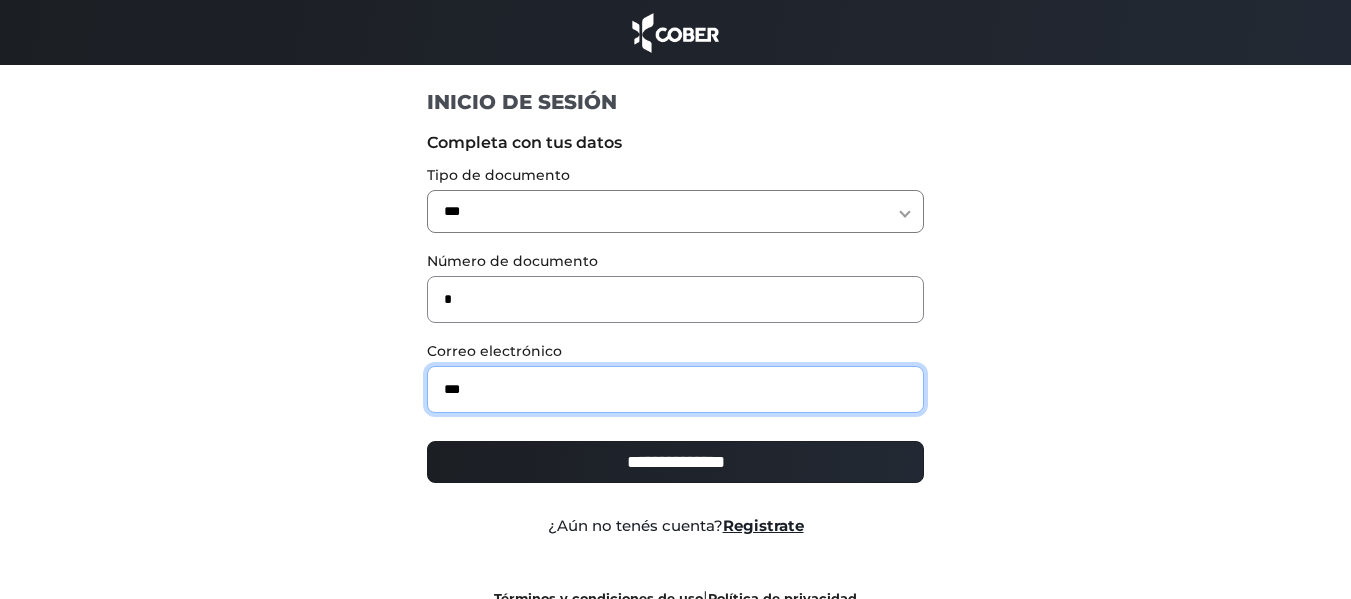 type on "**********" 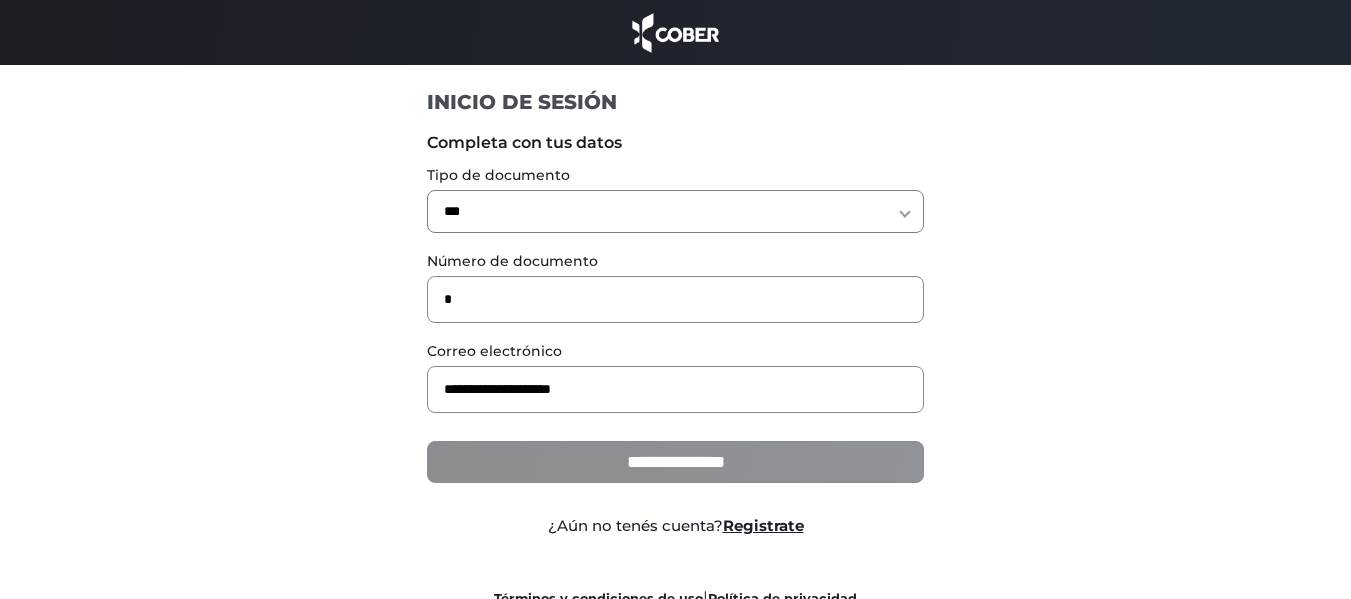 click on "**********" at bounding box center (675, 462) 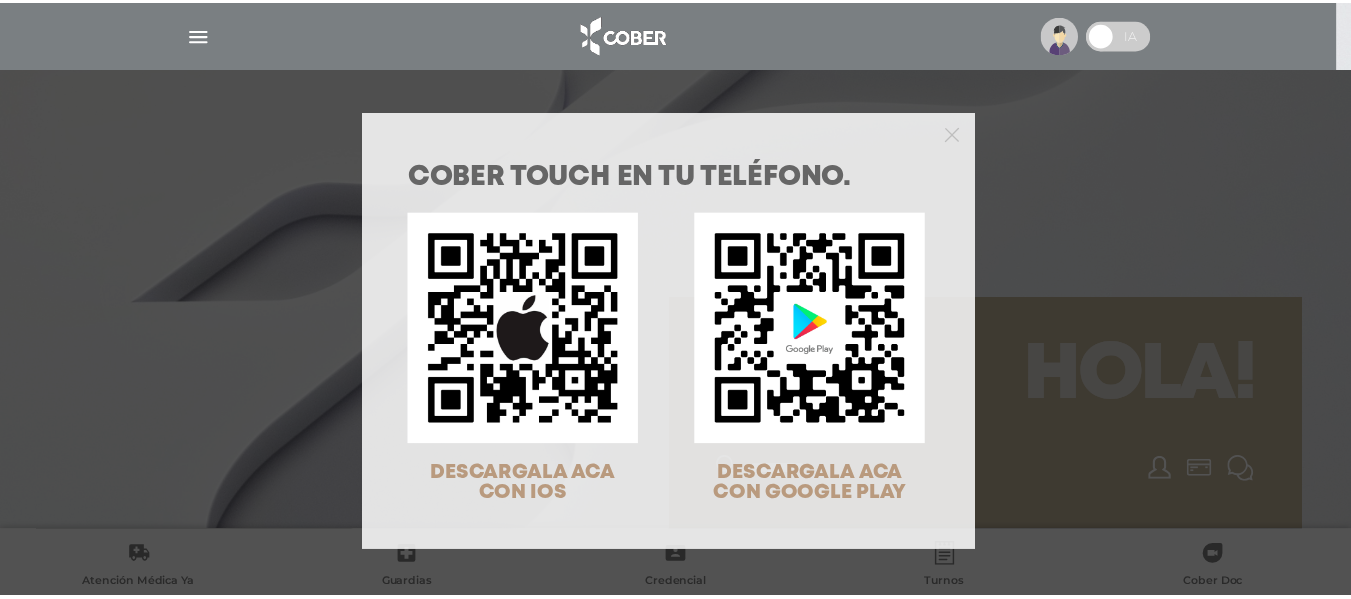 scroll, scrollTop: 0, scrollLeft: 0, axis: both 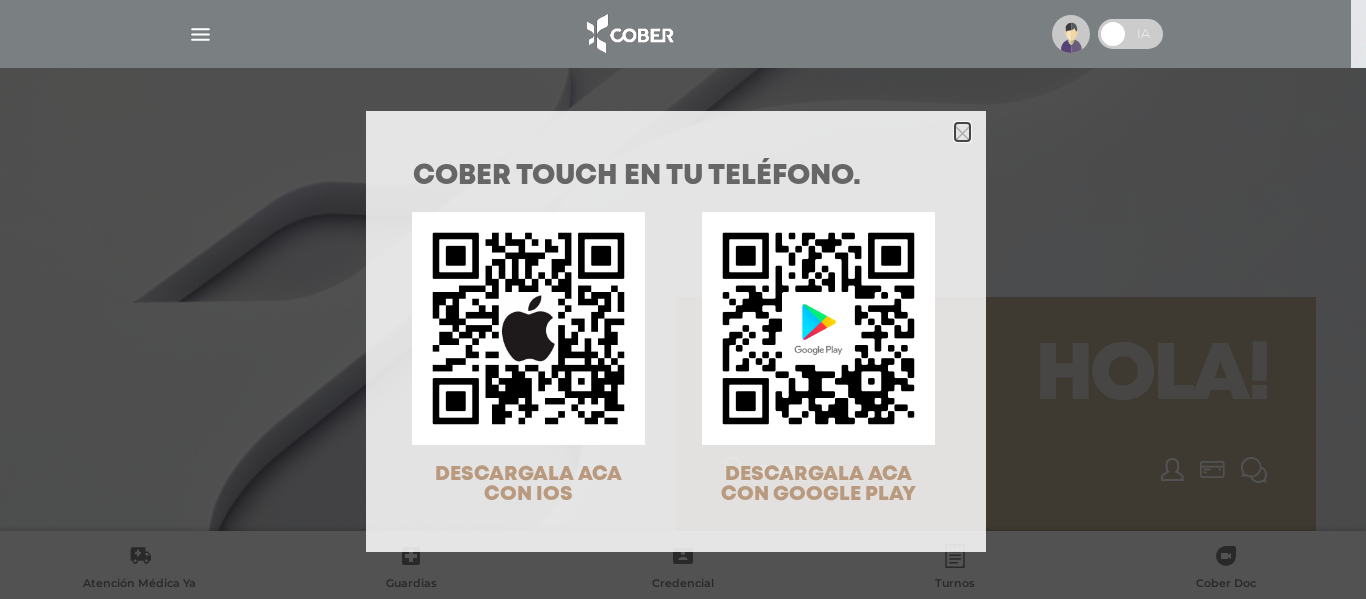 click at bounding box center [962, 132] 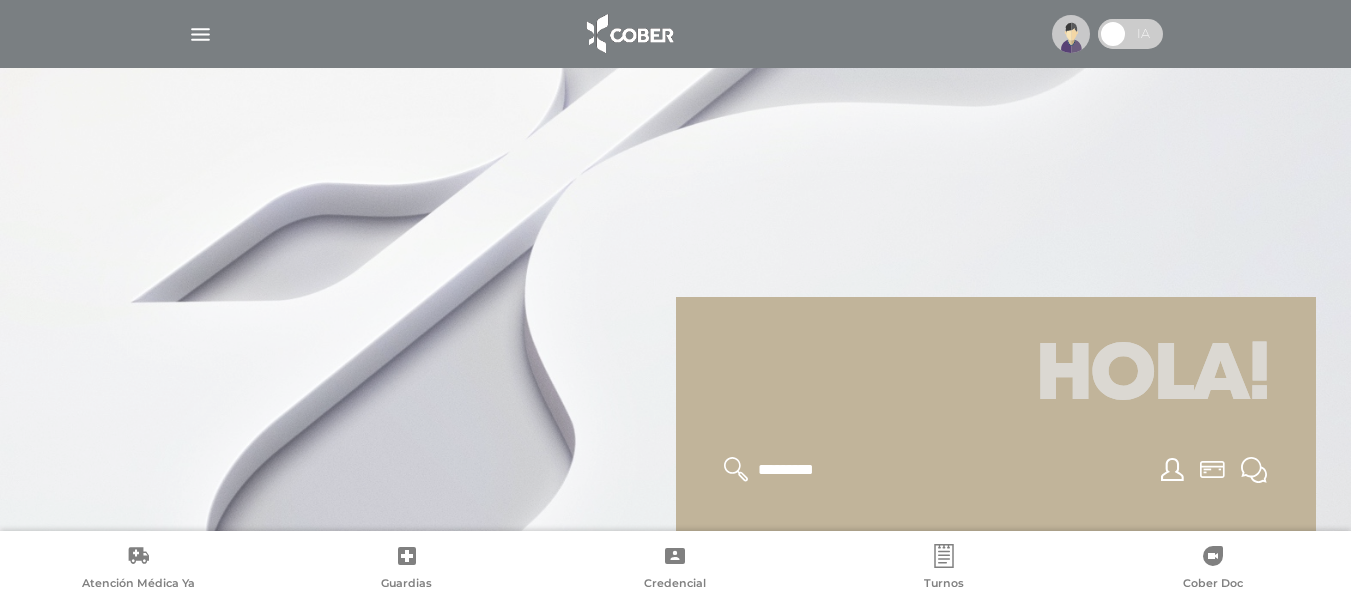 click at bounding box center [200, 34] 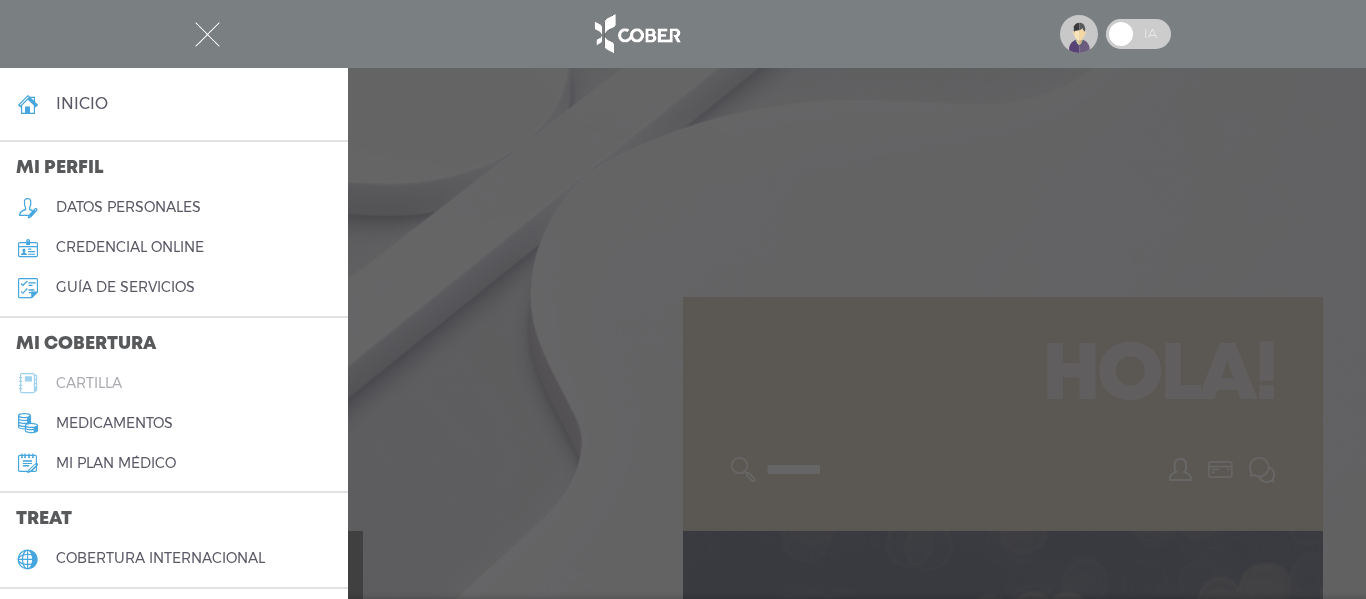 click on "cartilla" at bounding box center (174, 383) 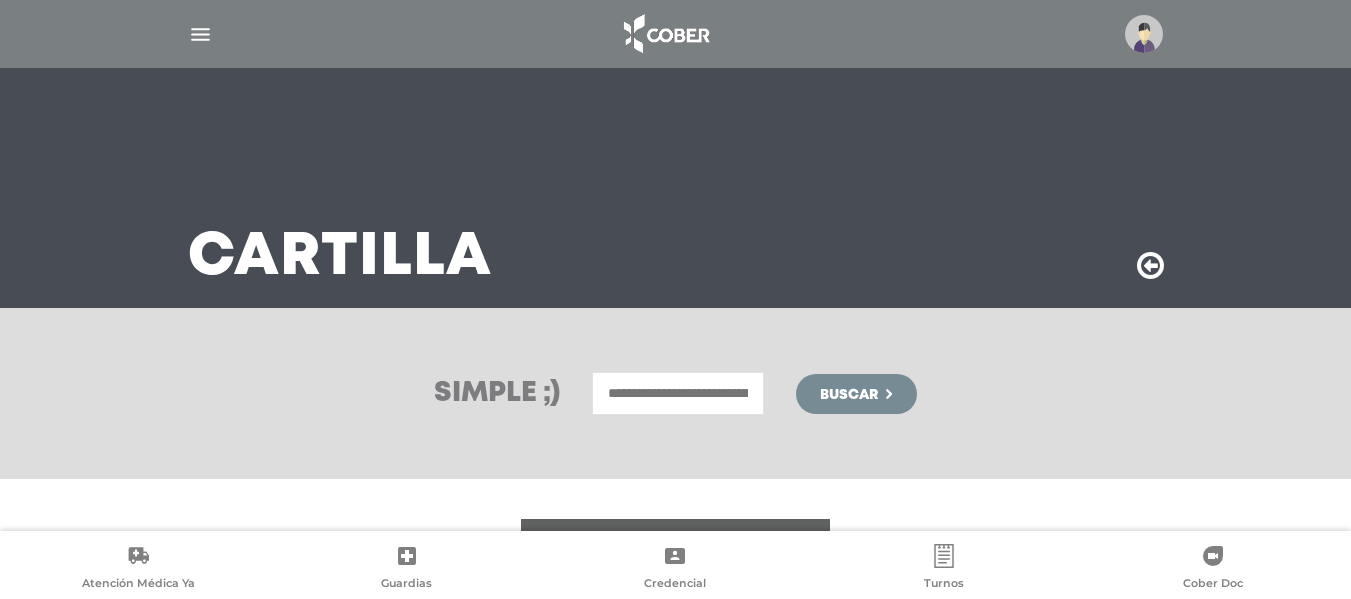 scroll, scrollTop: 0, scrollLeft: 0, axis: both 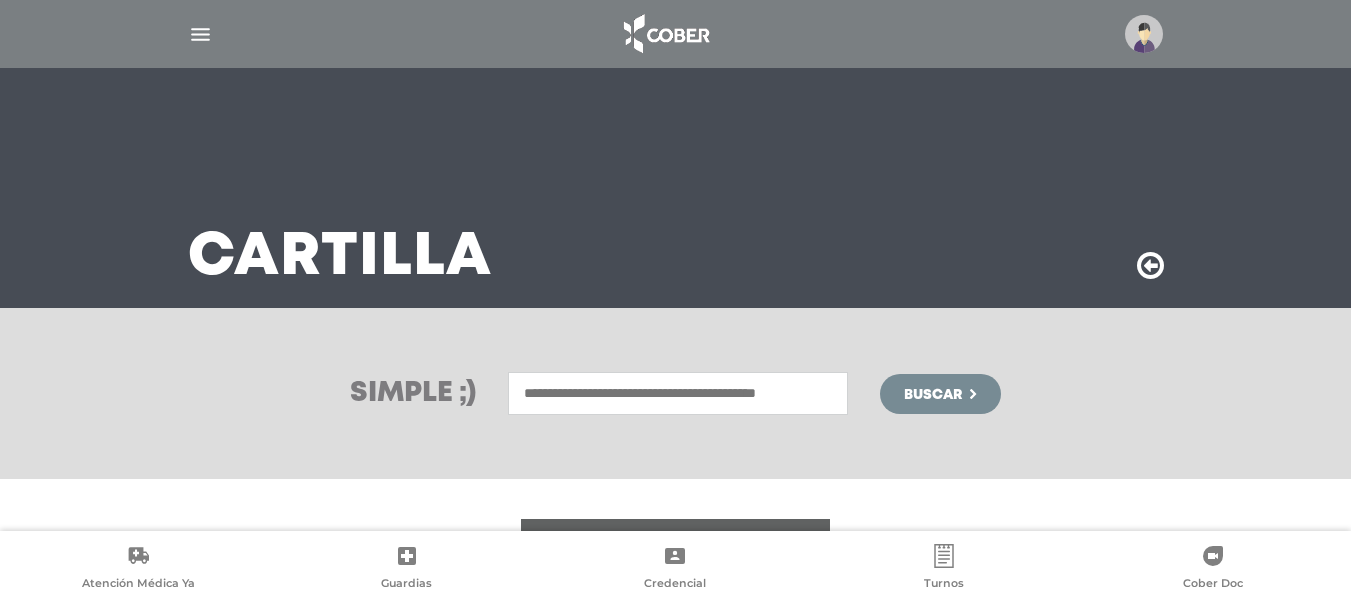 click at bounding box center (678, 393) 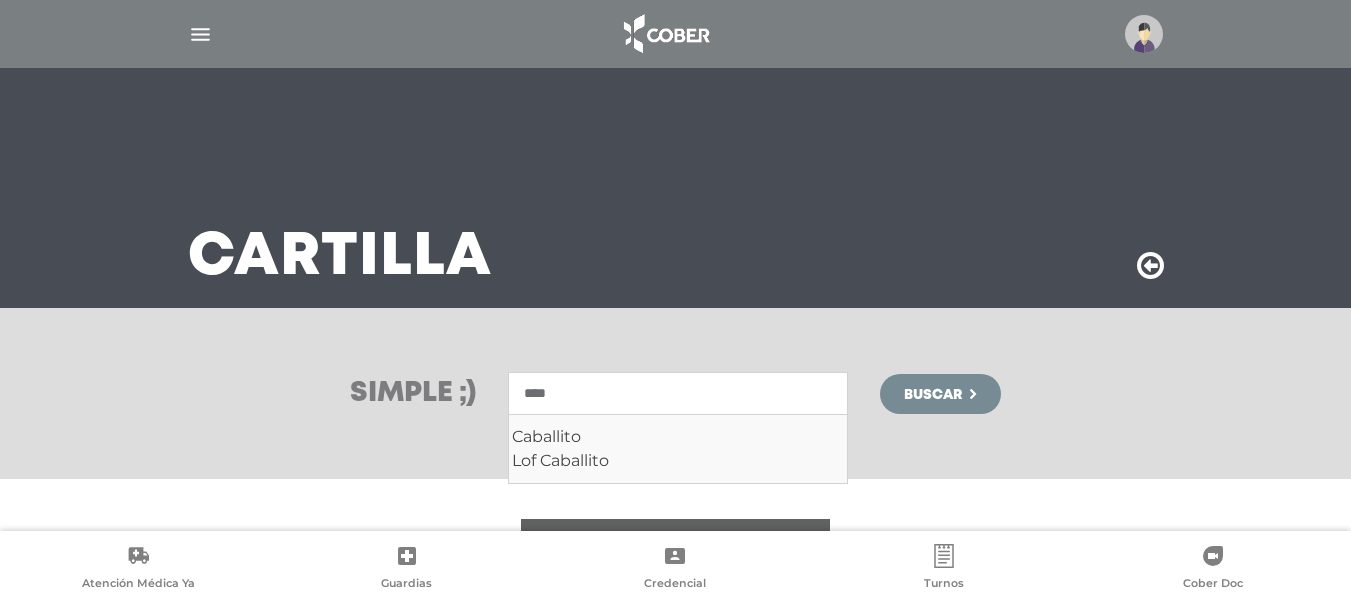 type on "****" 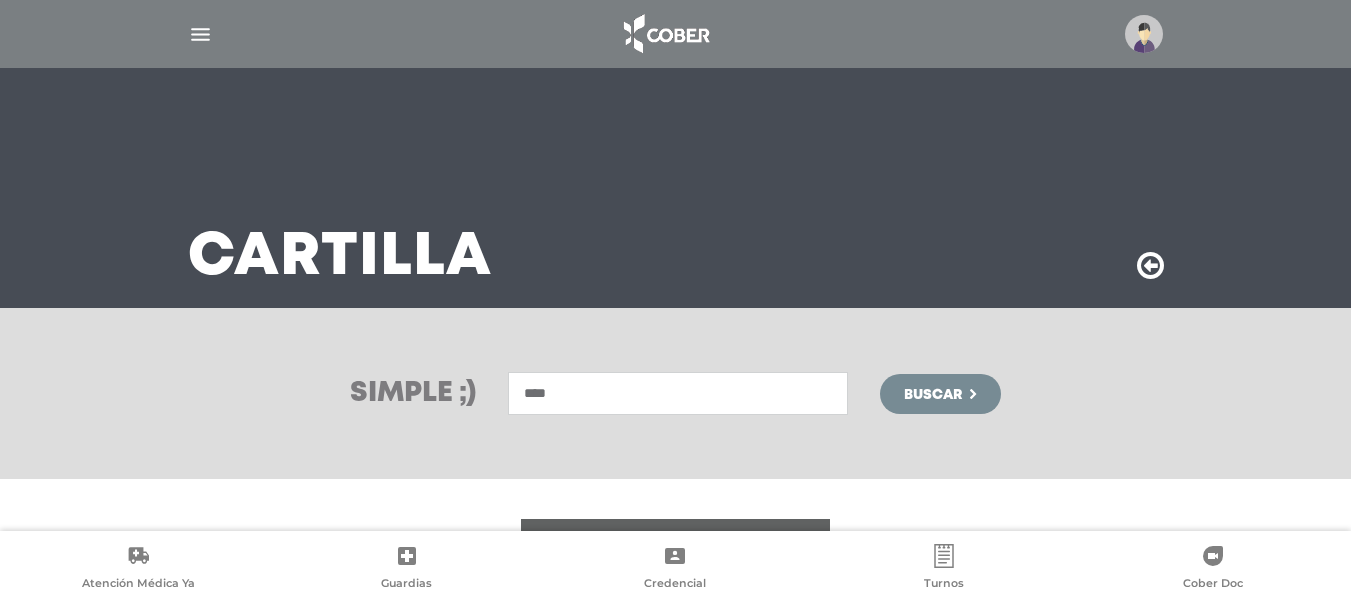 click on "Buscar" at bounding box center [933, 395] 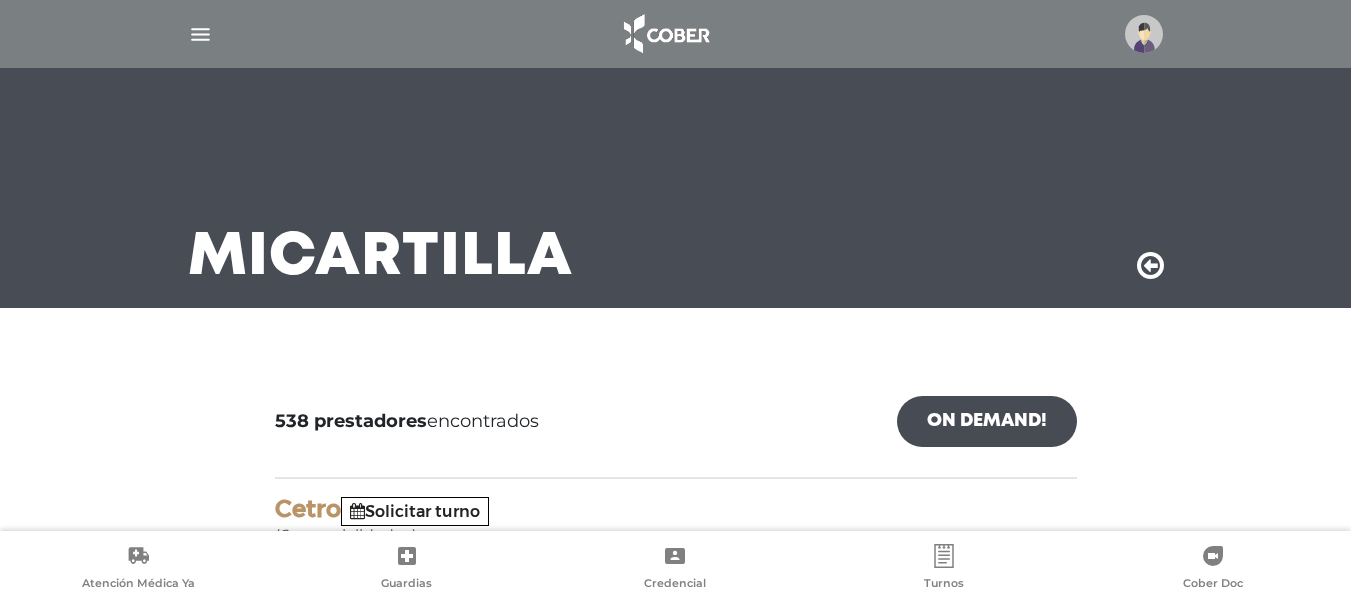scroll, scrollTop: 0, scrollLeft: 0, axis: both 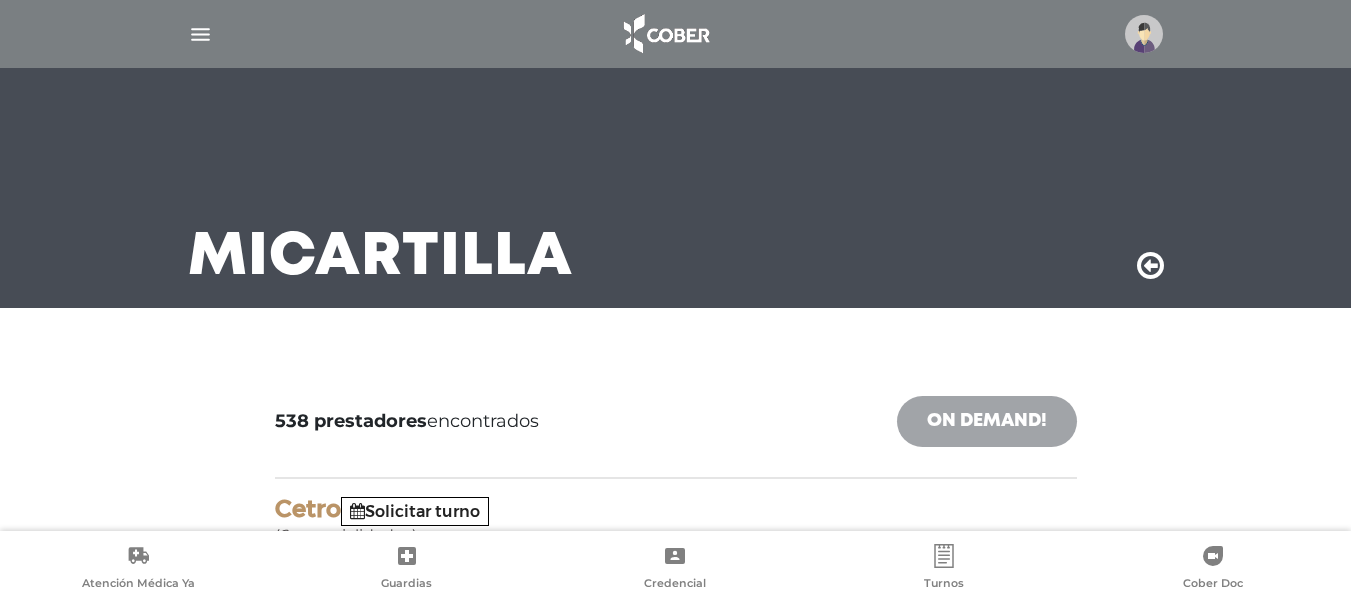 click on "On Demand!" at bounding box center (987, 421) 